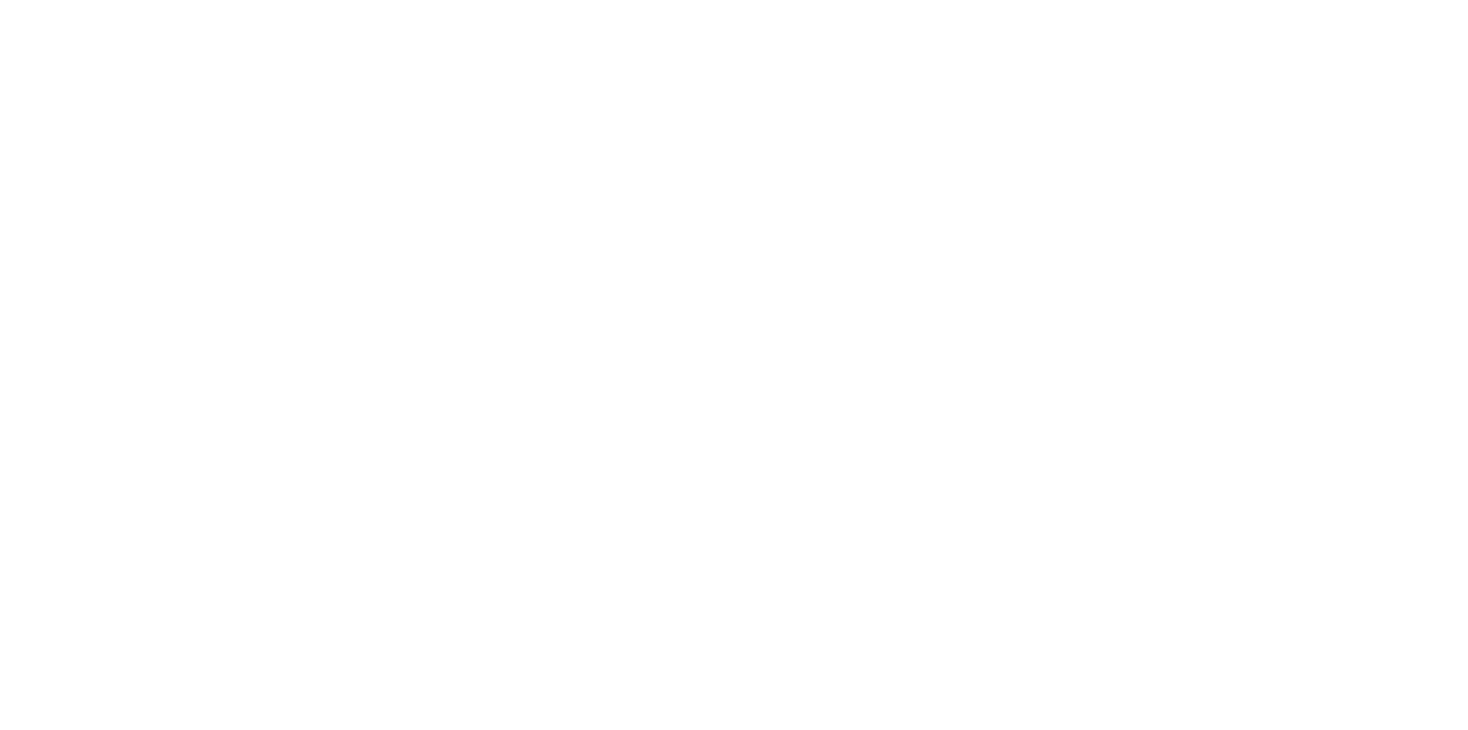 scroll, scrollTop: 0, scrollLeft: 0, axis: both 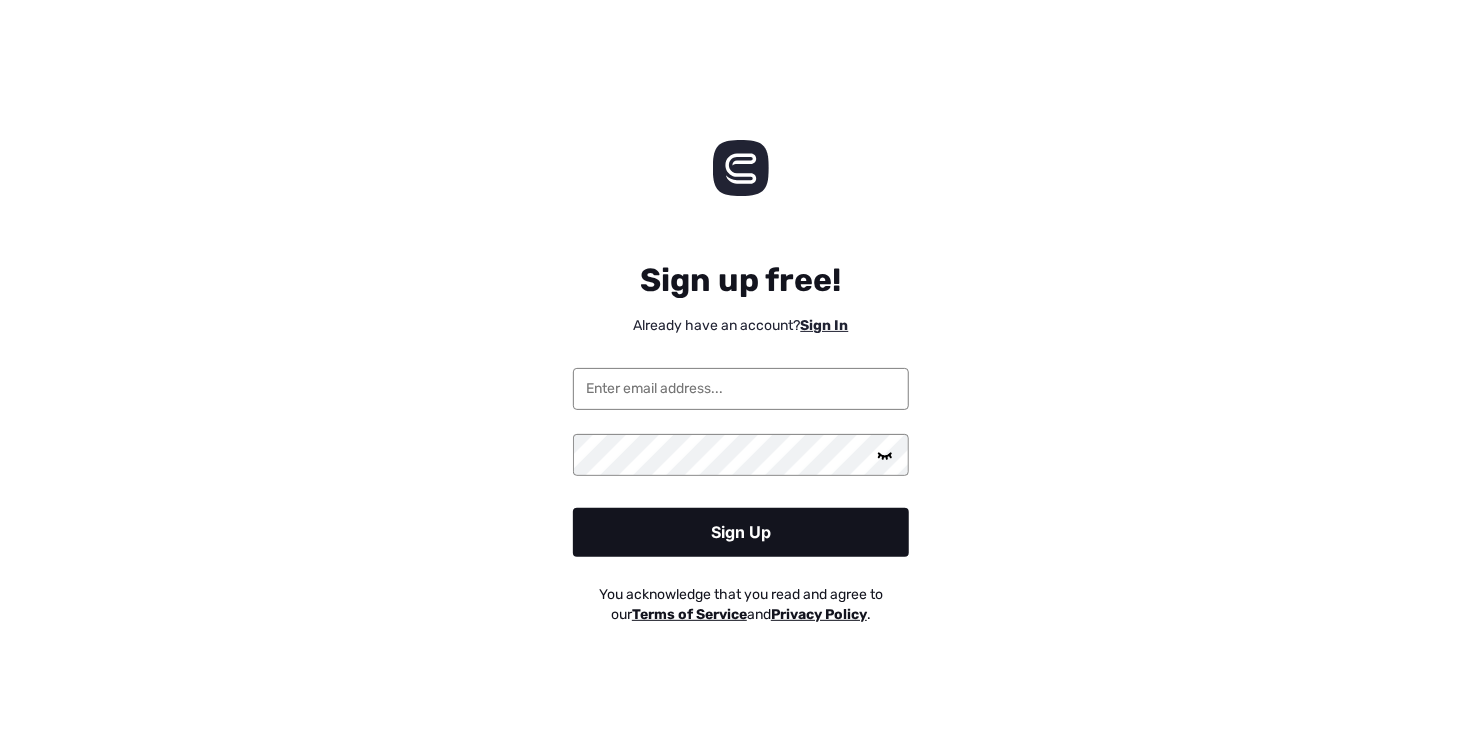 click at bounding box center [741, 389] 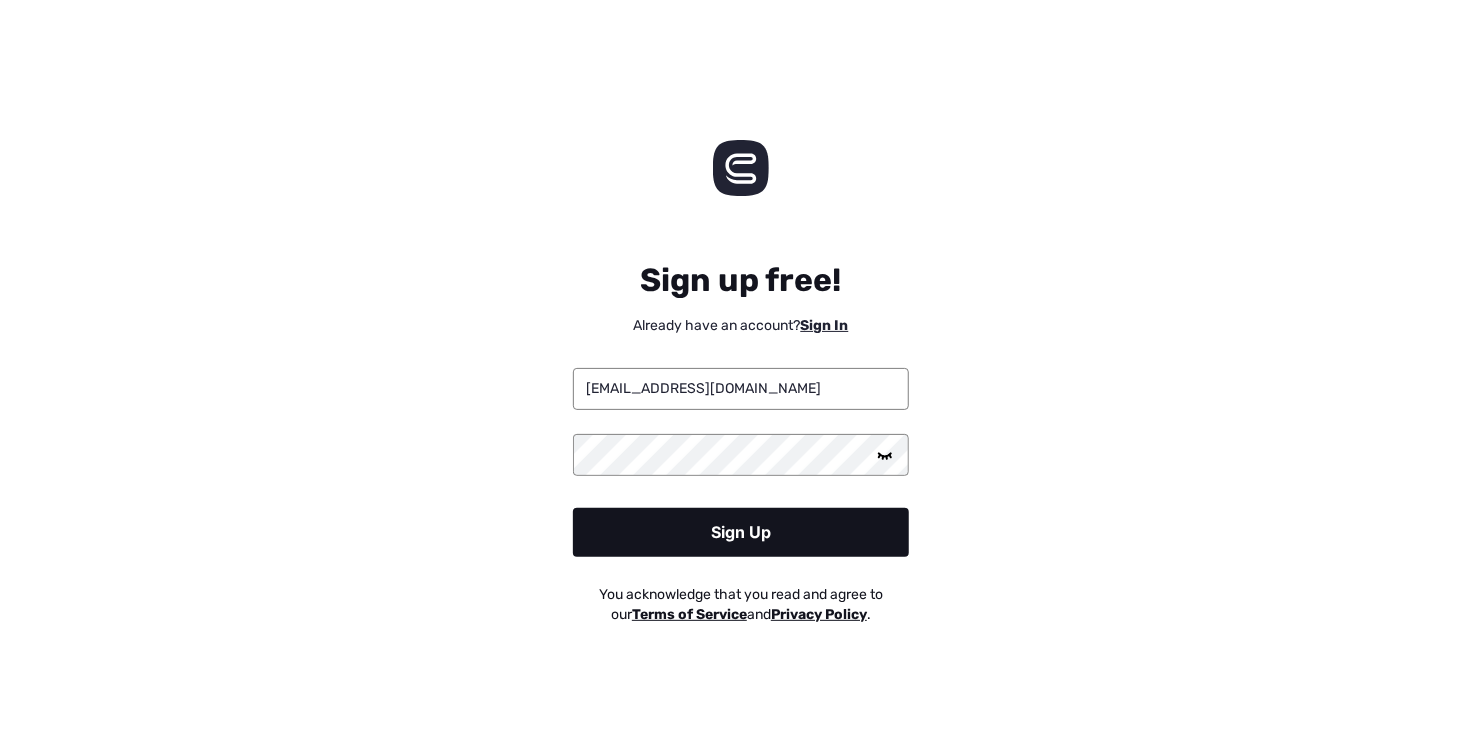 type on "[EMAIL_ADDRESS][DOMAIN_NAME]" 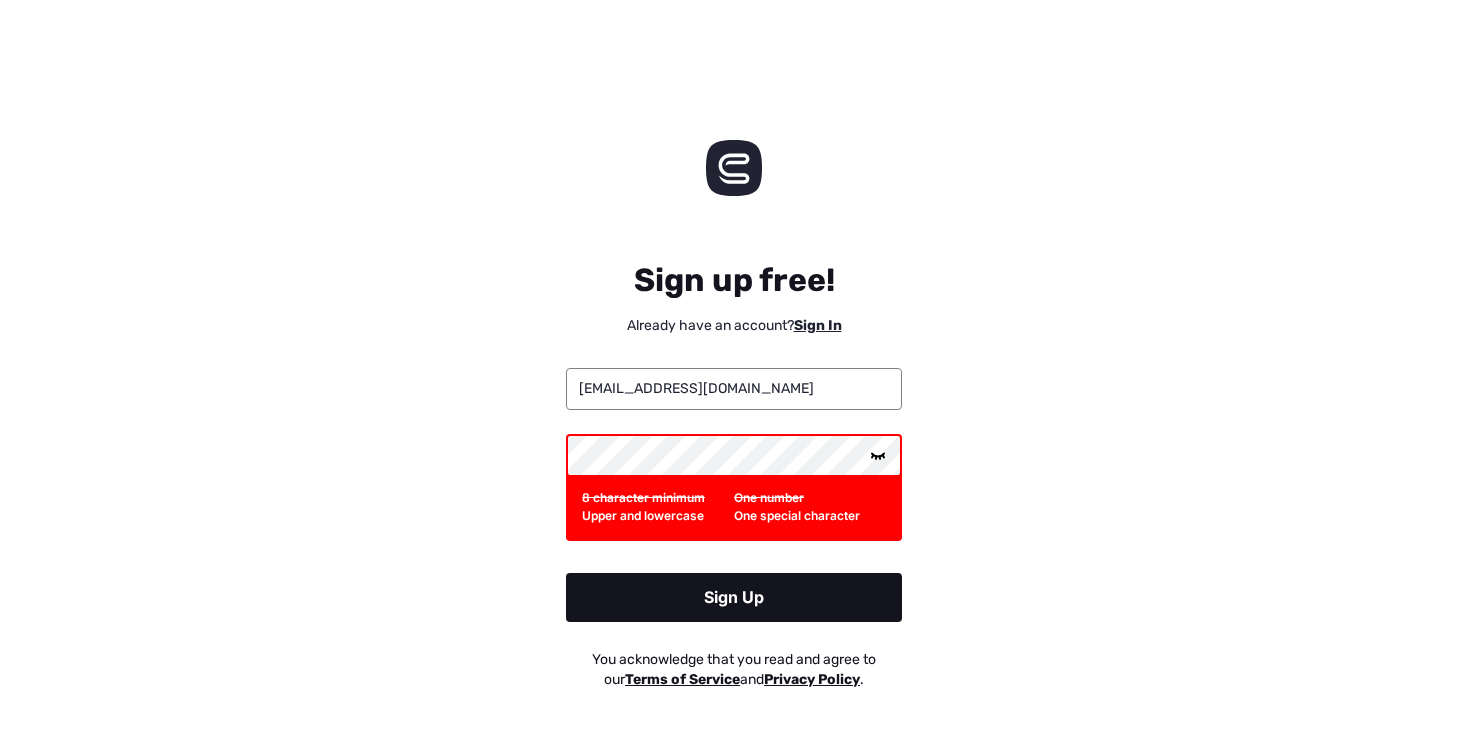 click on "[EMAIL_ADDRESS][DOMAIN_NAME] 8 character minimum Upper and lowercase One number One special character Sign Up You acknowledge that you read and agree to our  Terms of Service  and  Privacy Policy ." at bounding box center [734, 537] 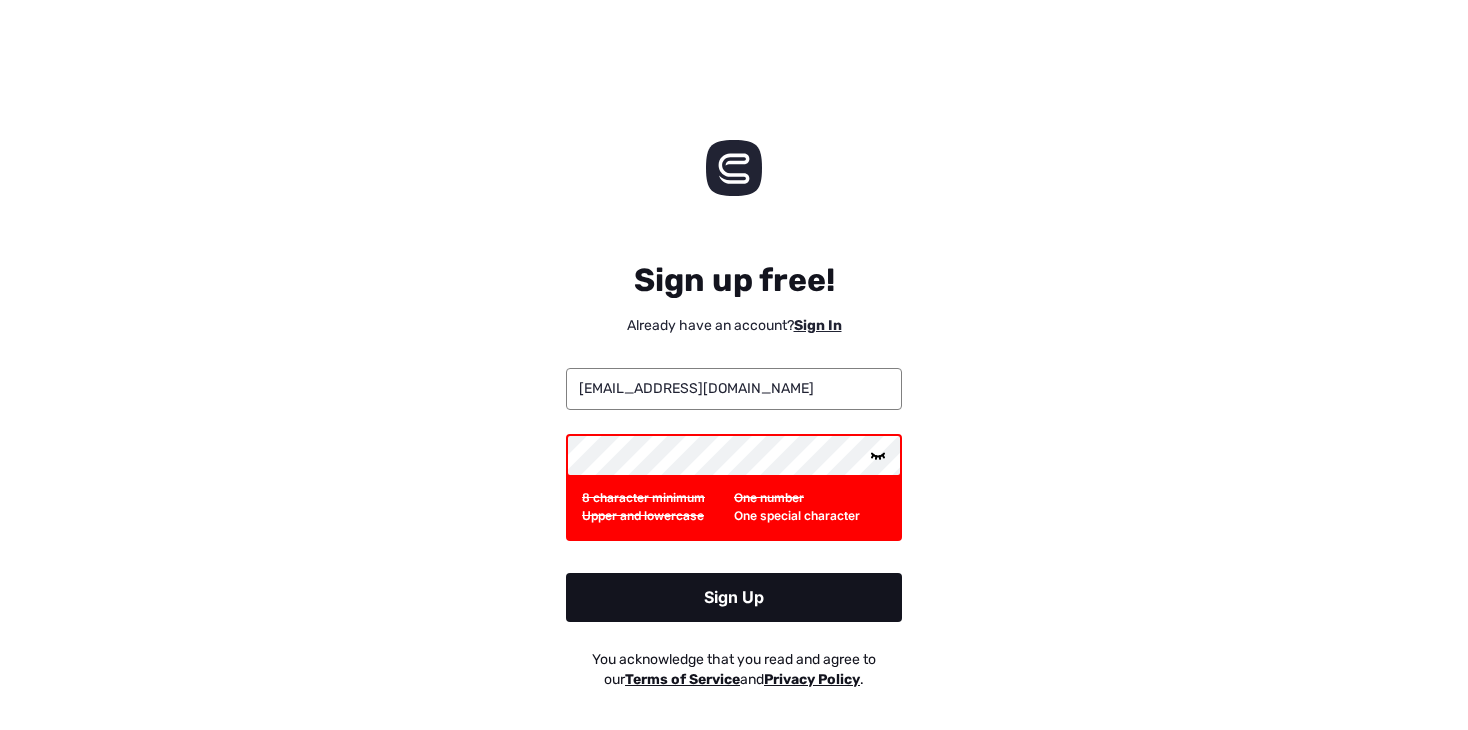 click 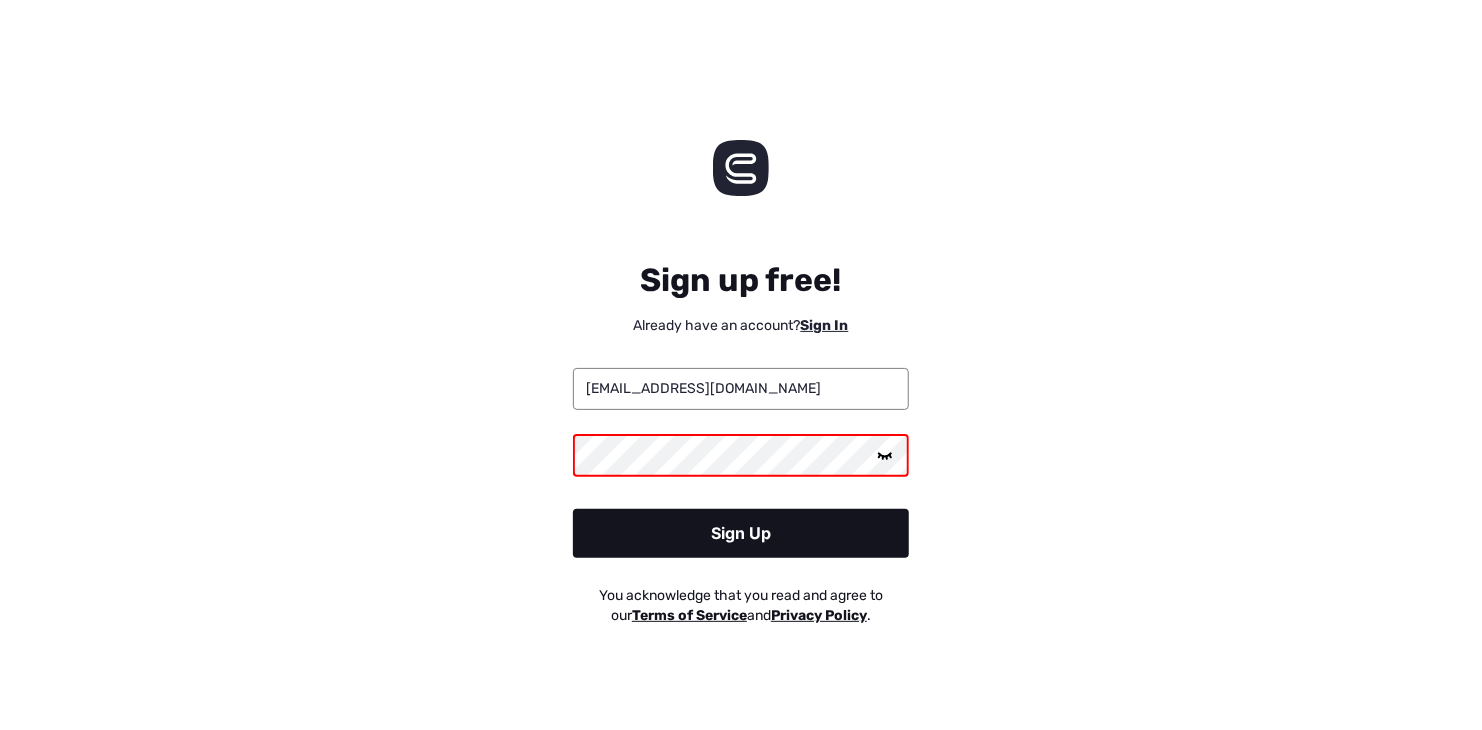 click on "Sign Up" at bounding box center (741, 533) 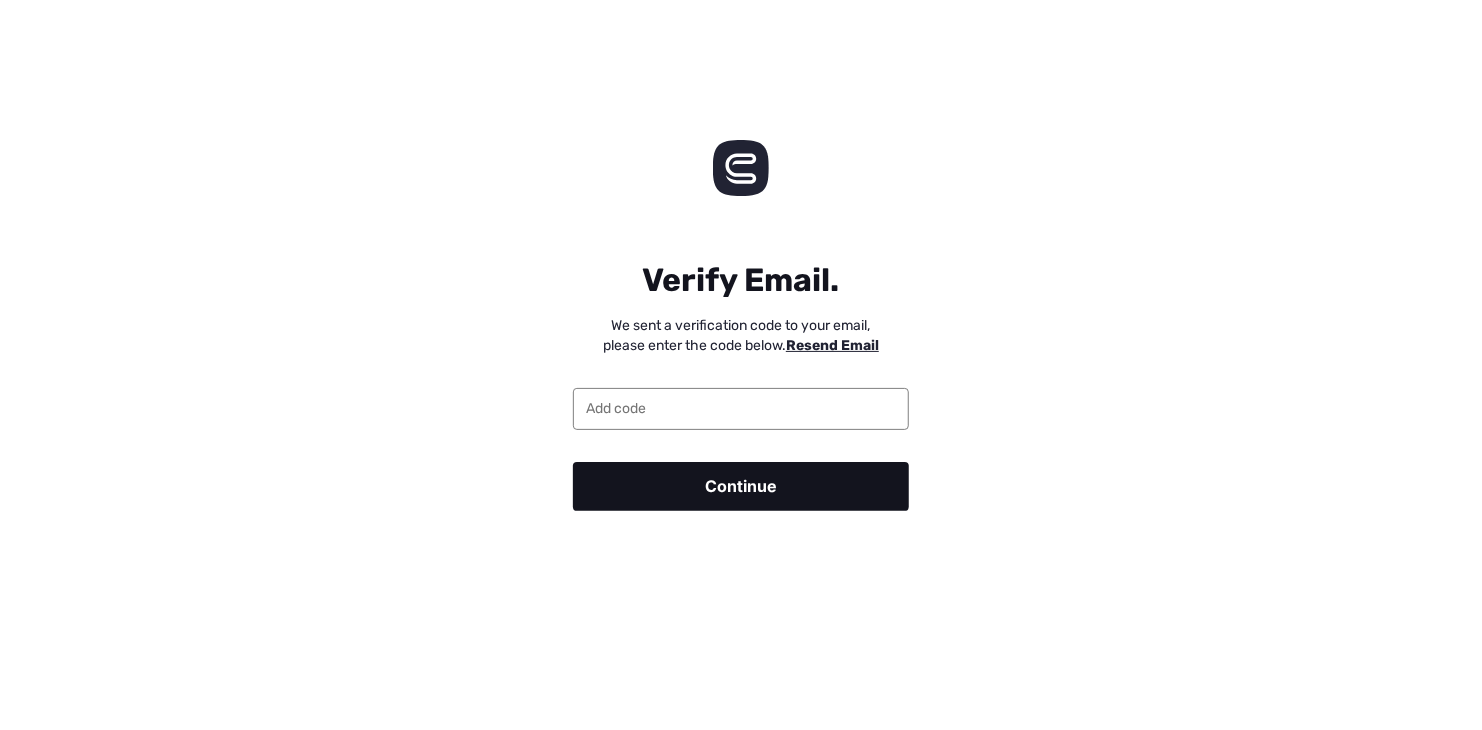 click at bounding box center (741, 409) 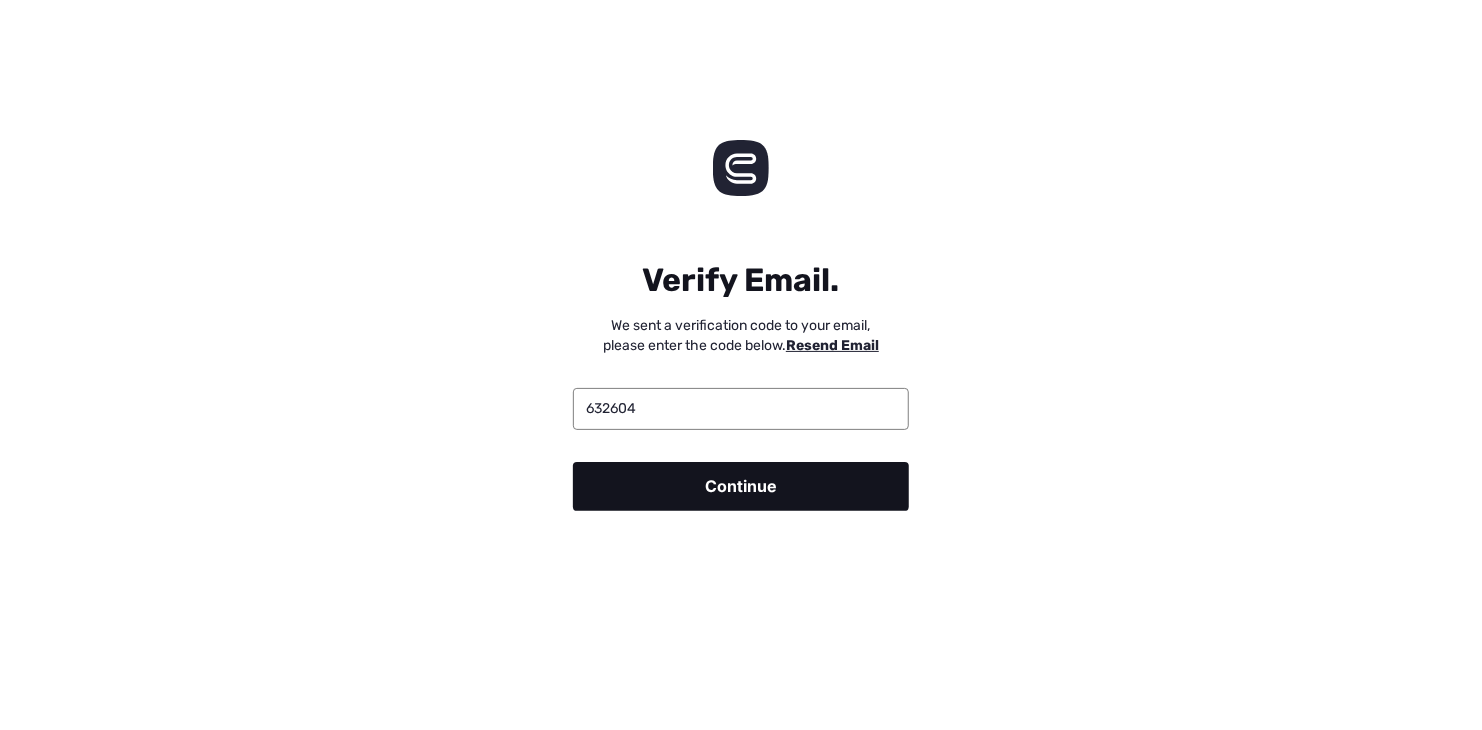 type on "632604" 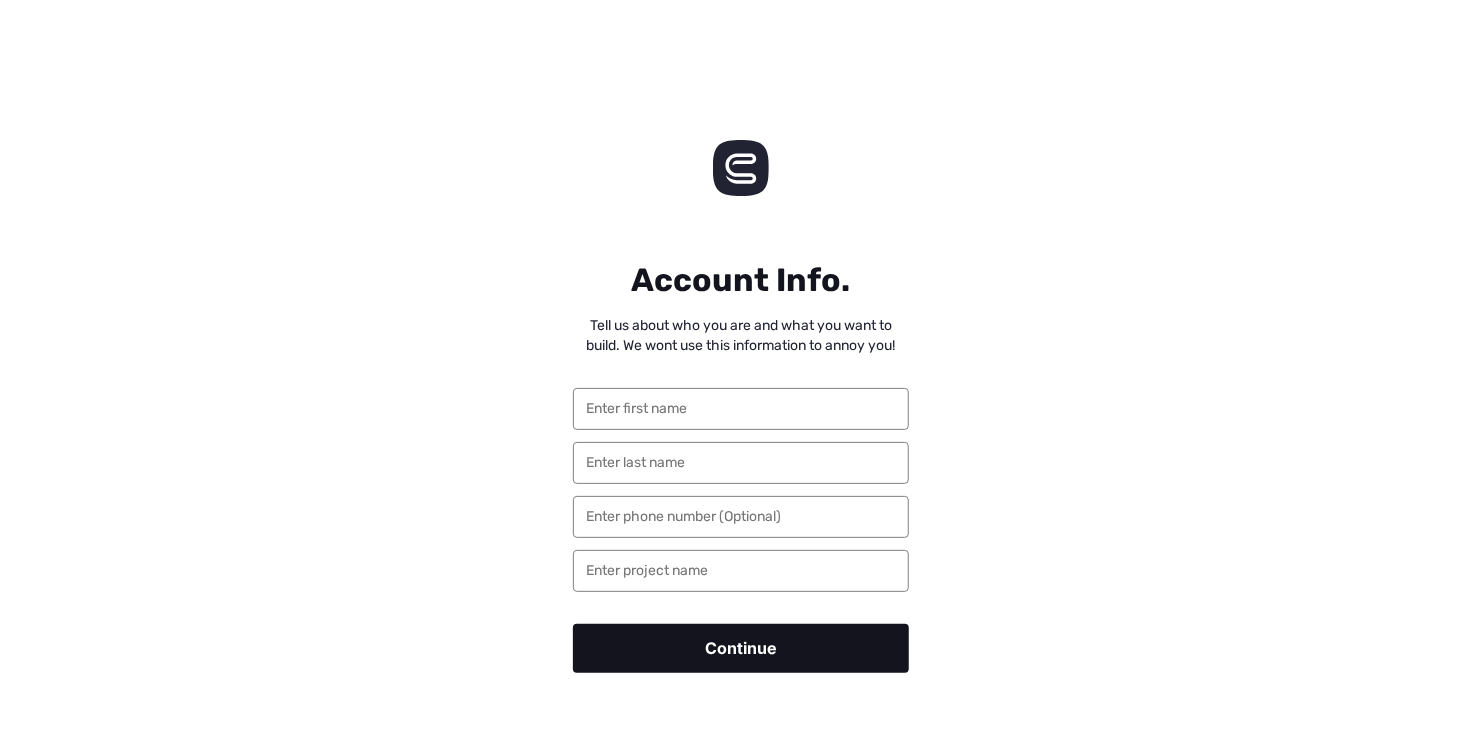 click at bounding box center [741, 409] 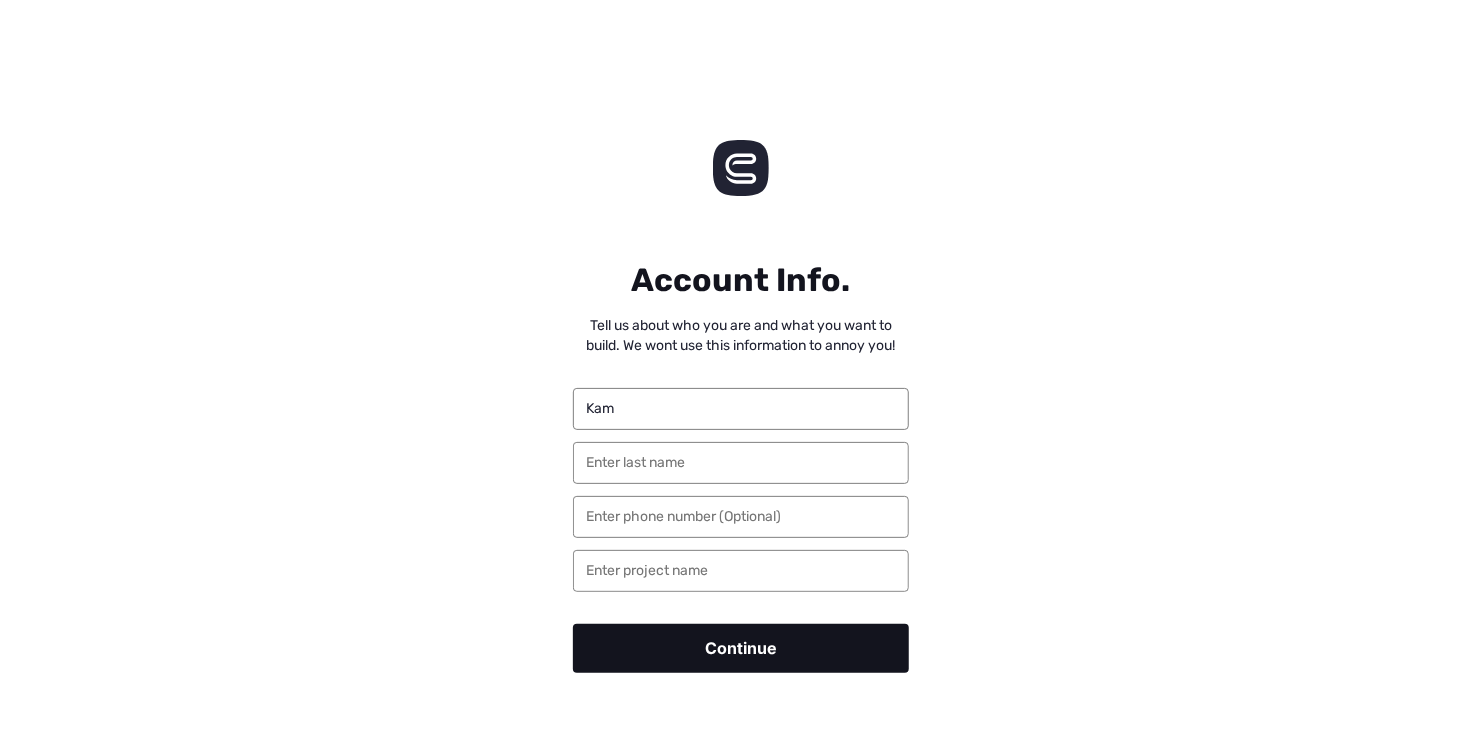 type on "Kam" 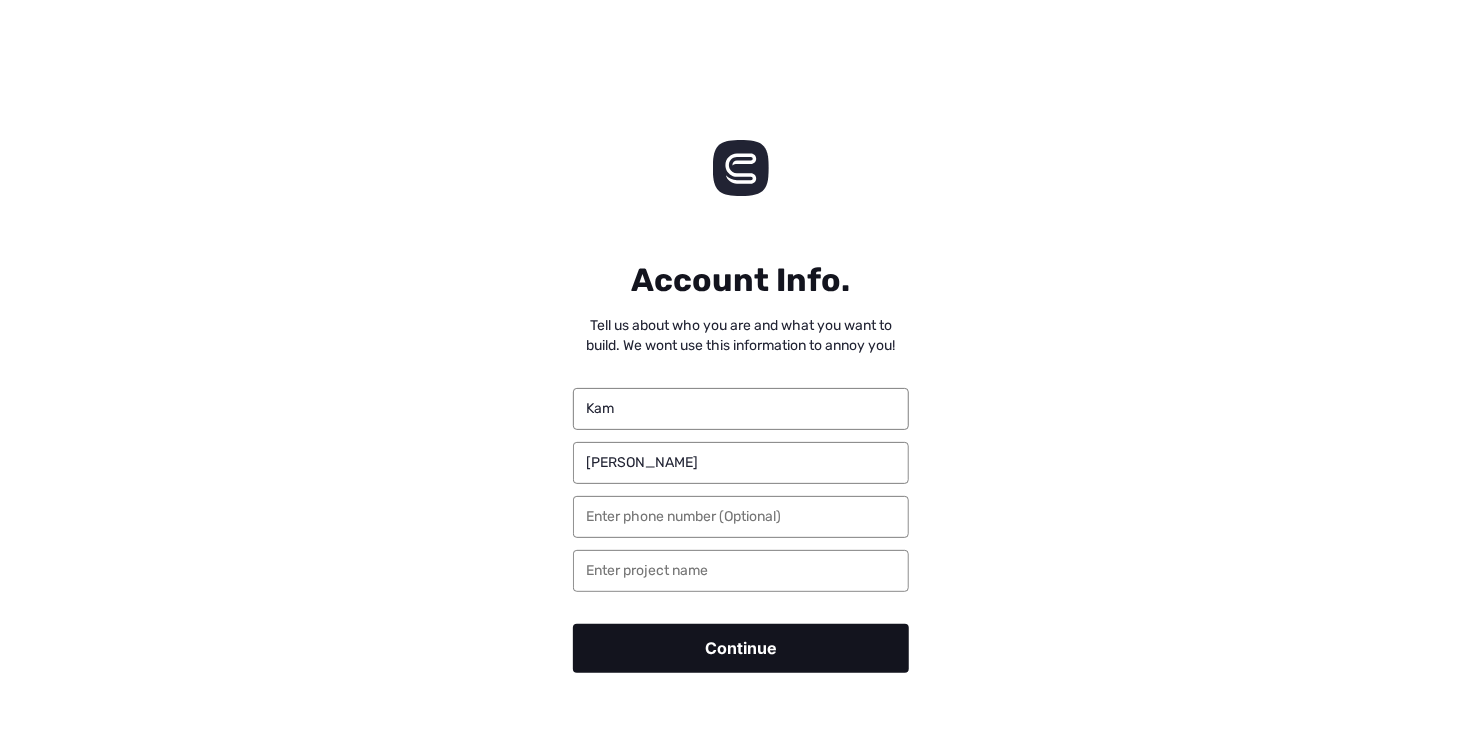 type on "[PERSON_NAME]" 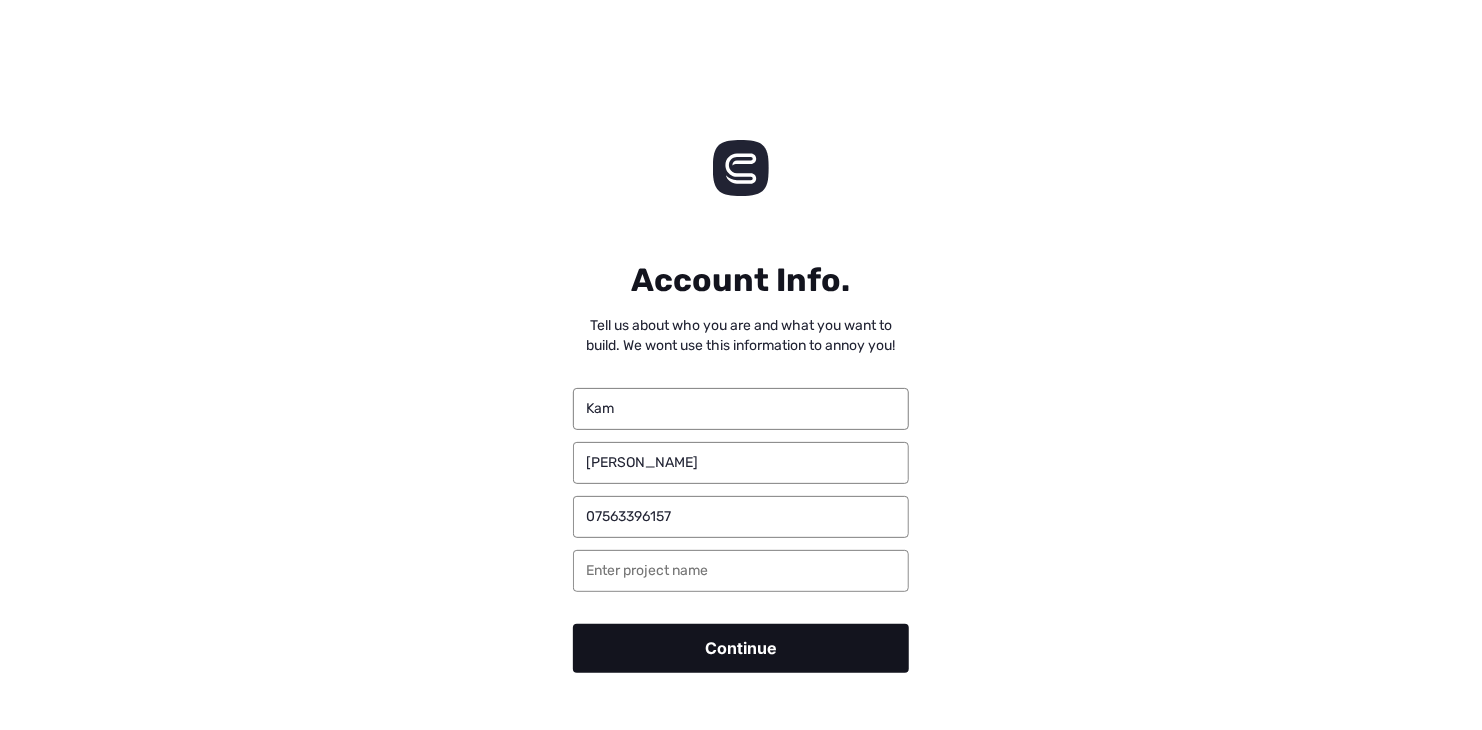 type on "07563396157" 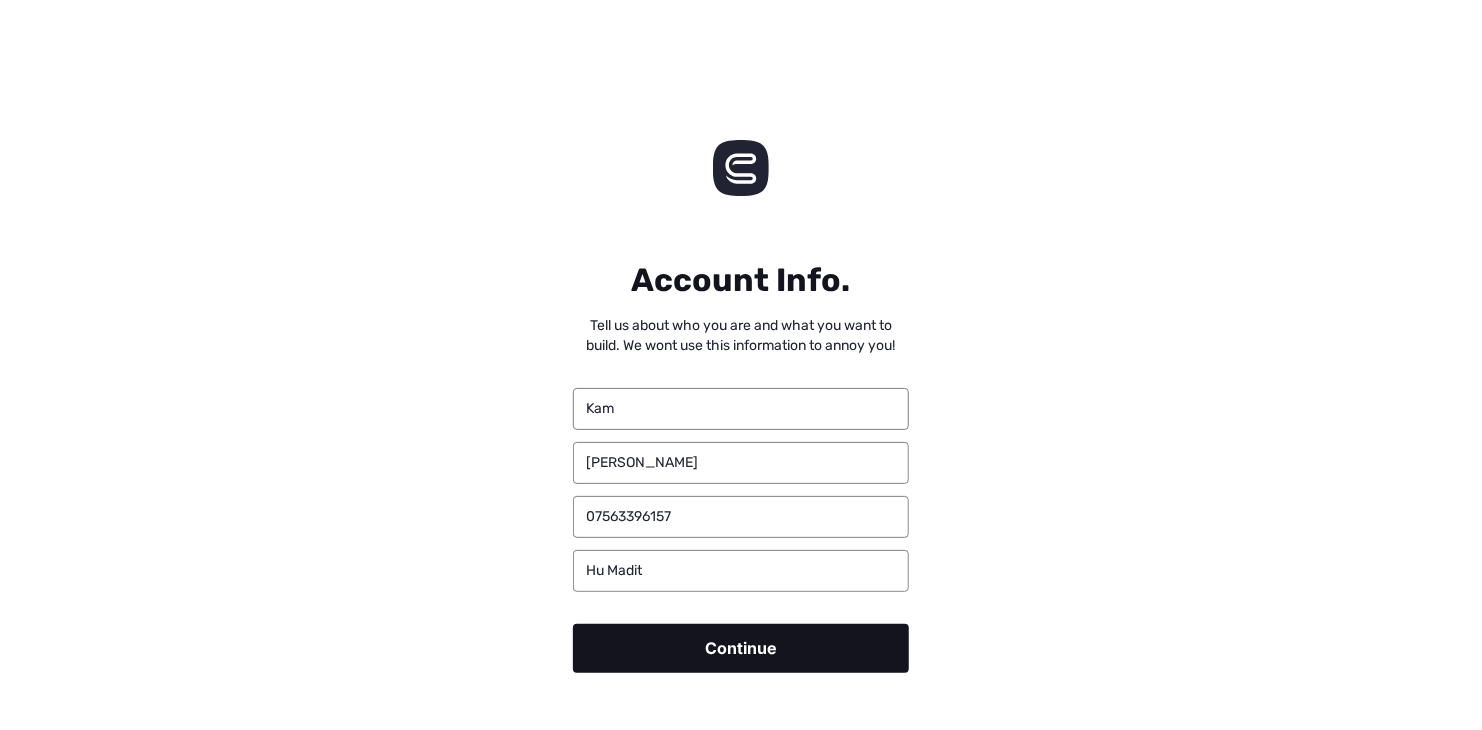 type on "Hu Madit" 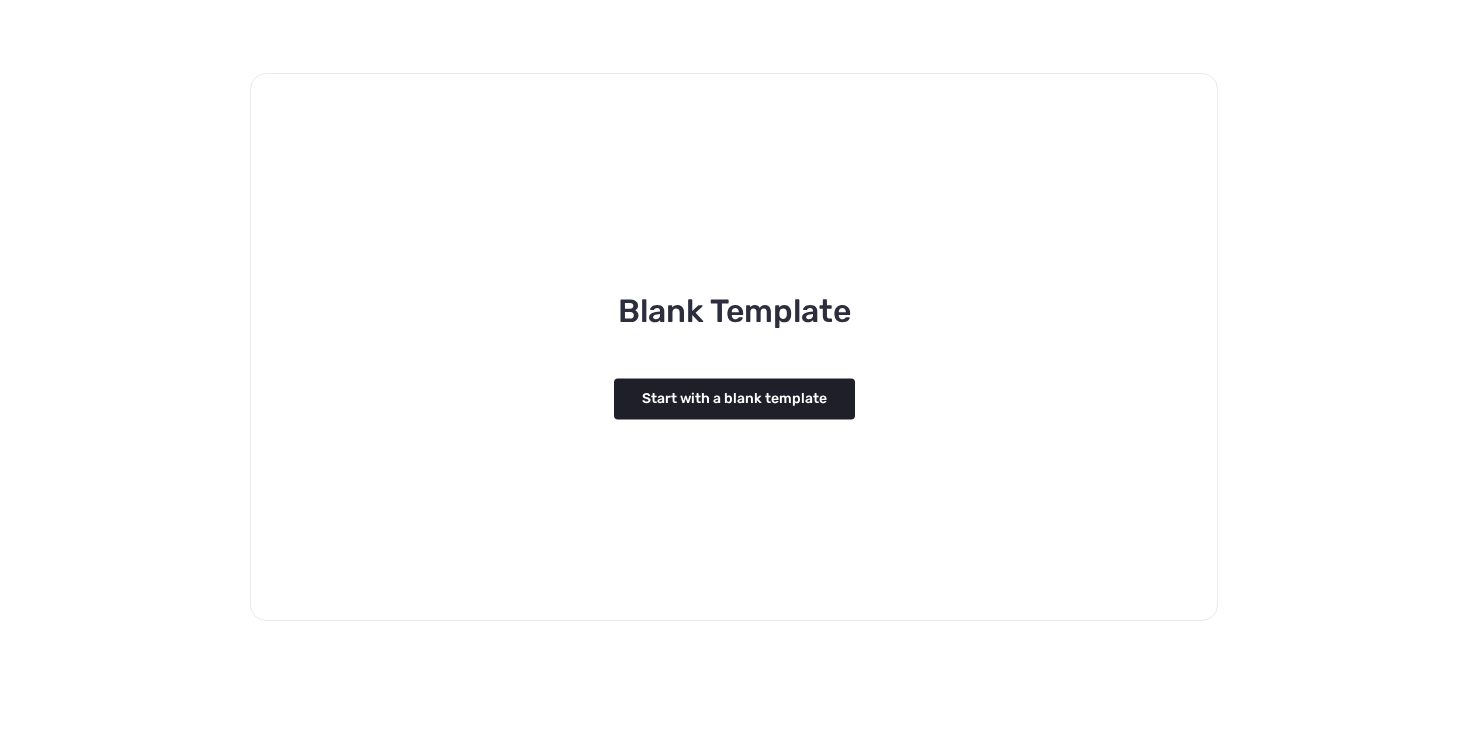 scroll, scrollTop: 2252, scrollLeft: 0, axis: vertical 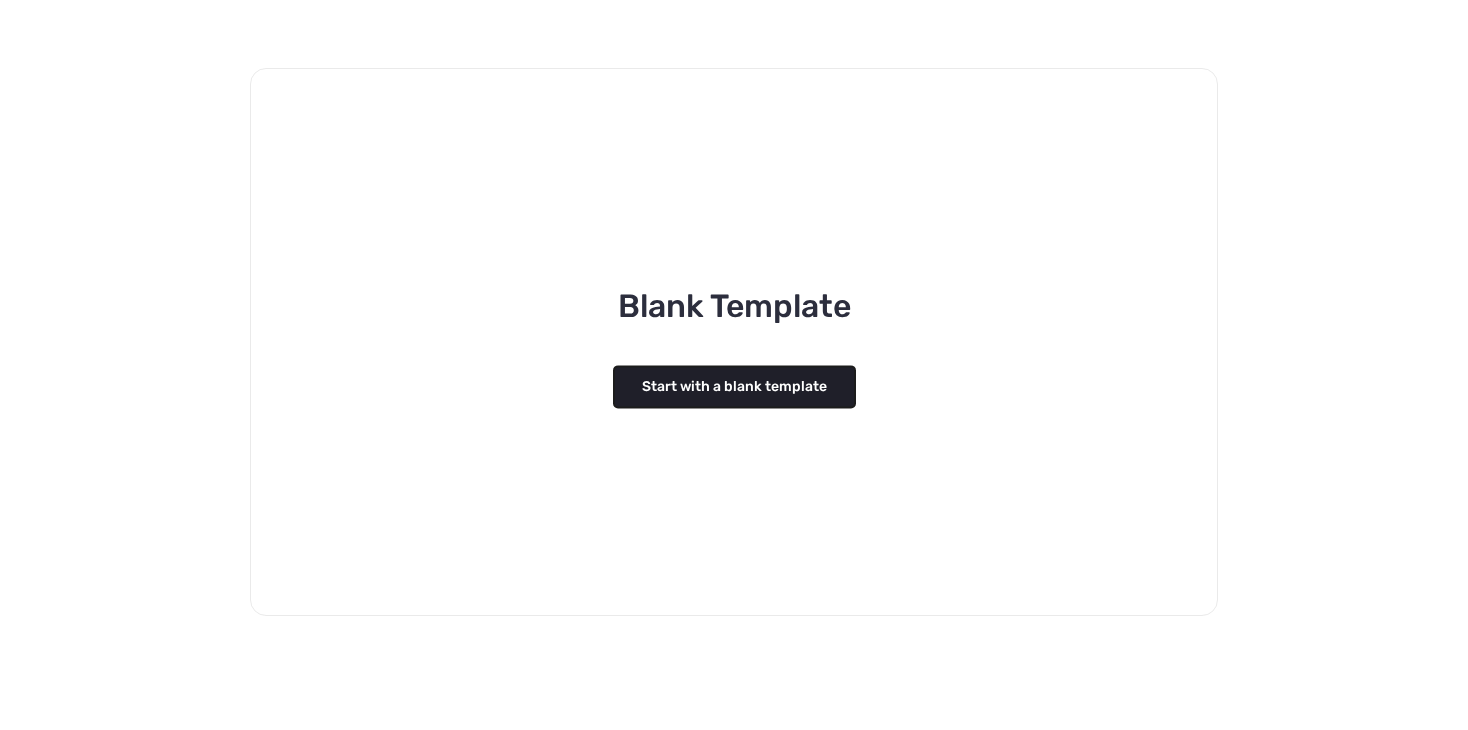 click on "Start with a blank template" at bounding box center [734, 386] 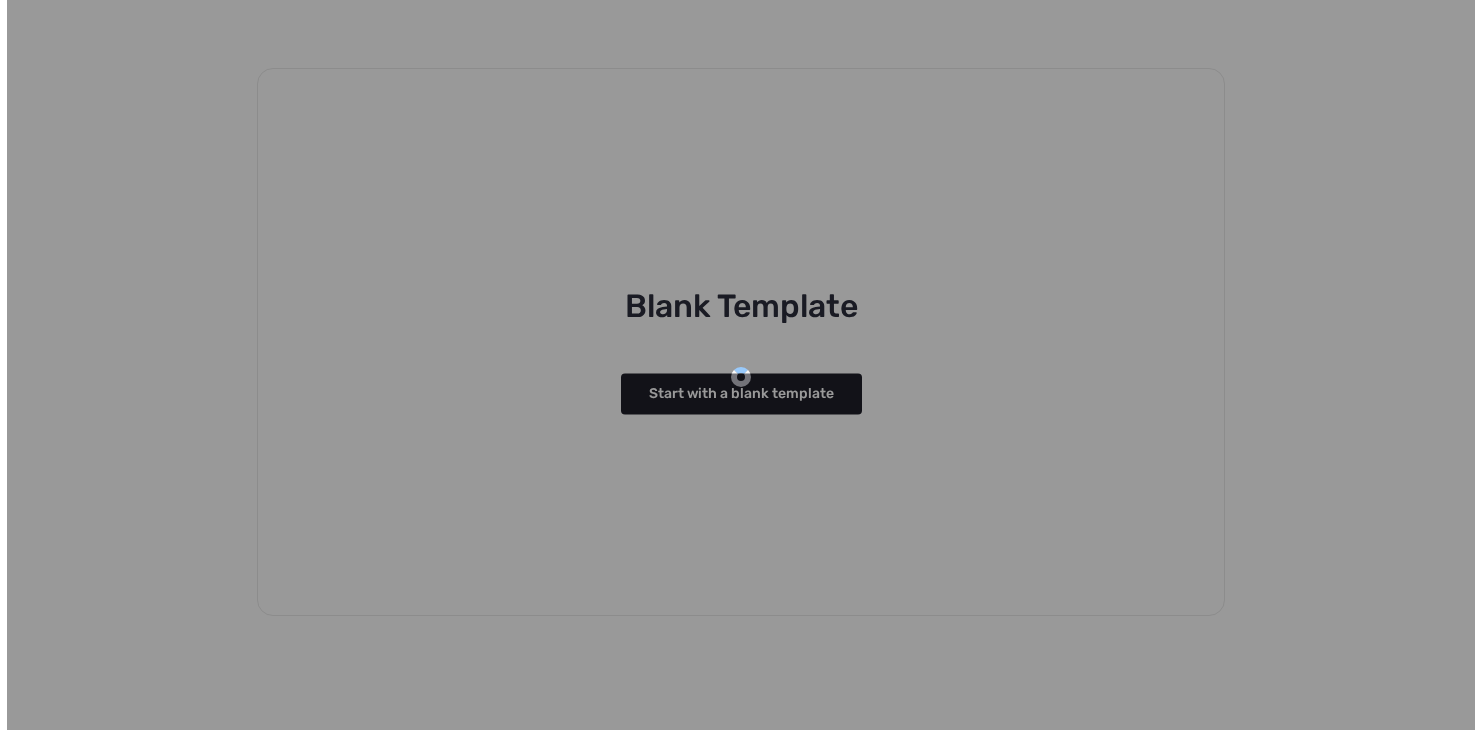 scroll, scrollTop: 0, scrollLeft: 0, axis: both 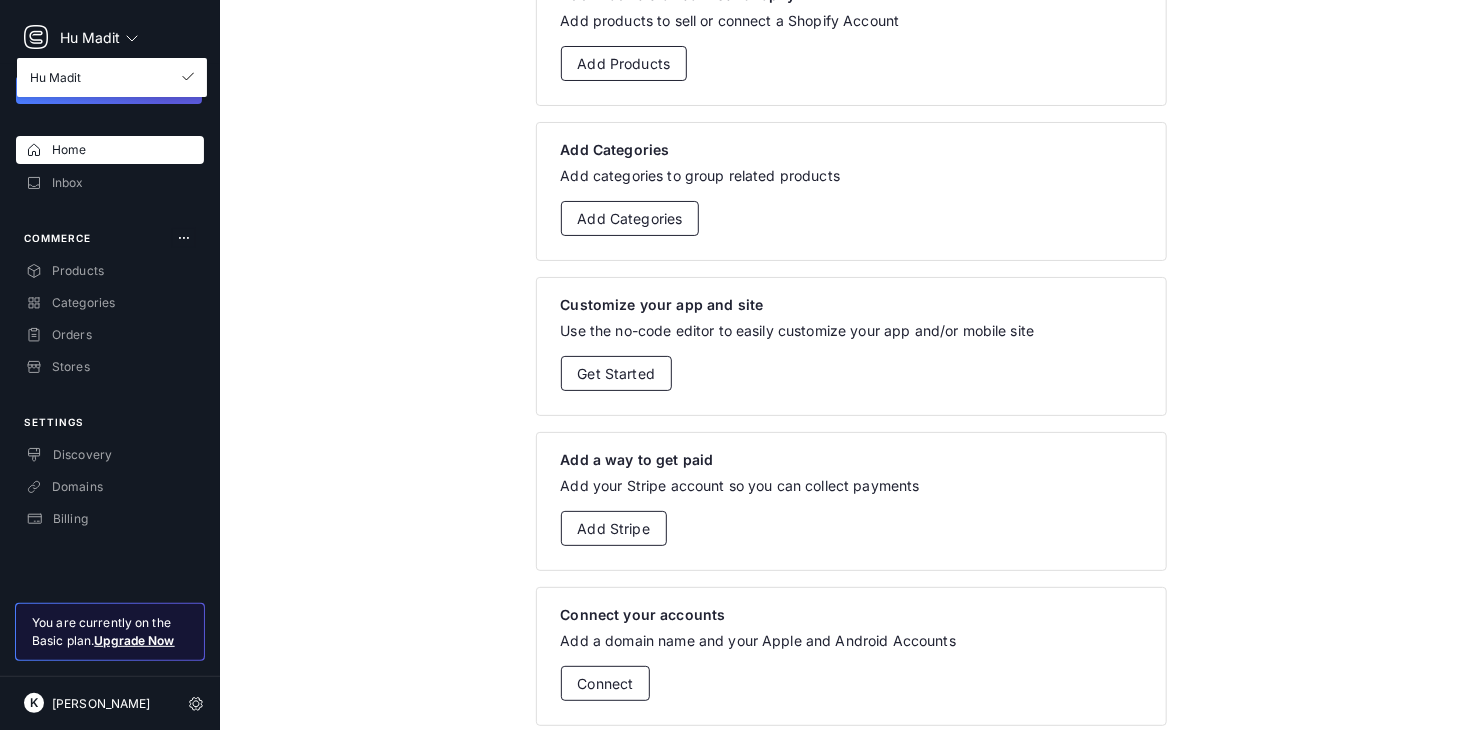 click on "Hu Madit" at bounding box center [112, 77] 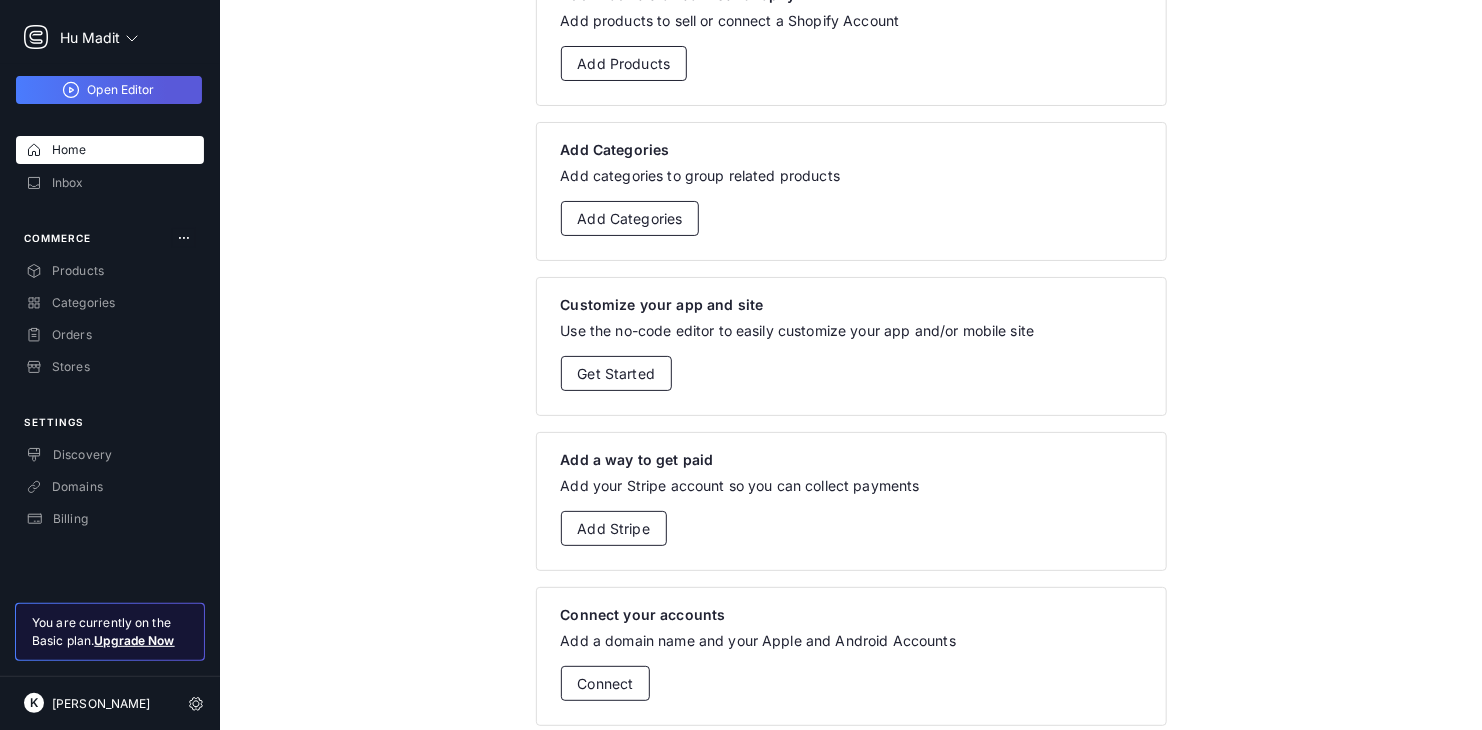 click on "Open Editor" at bounding box center [120, 89] 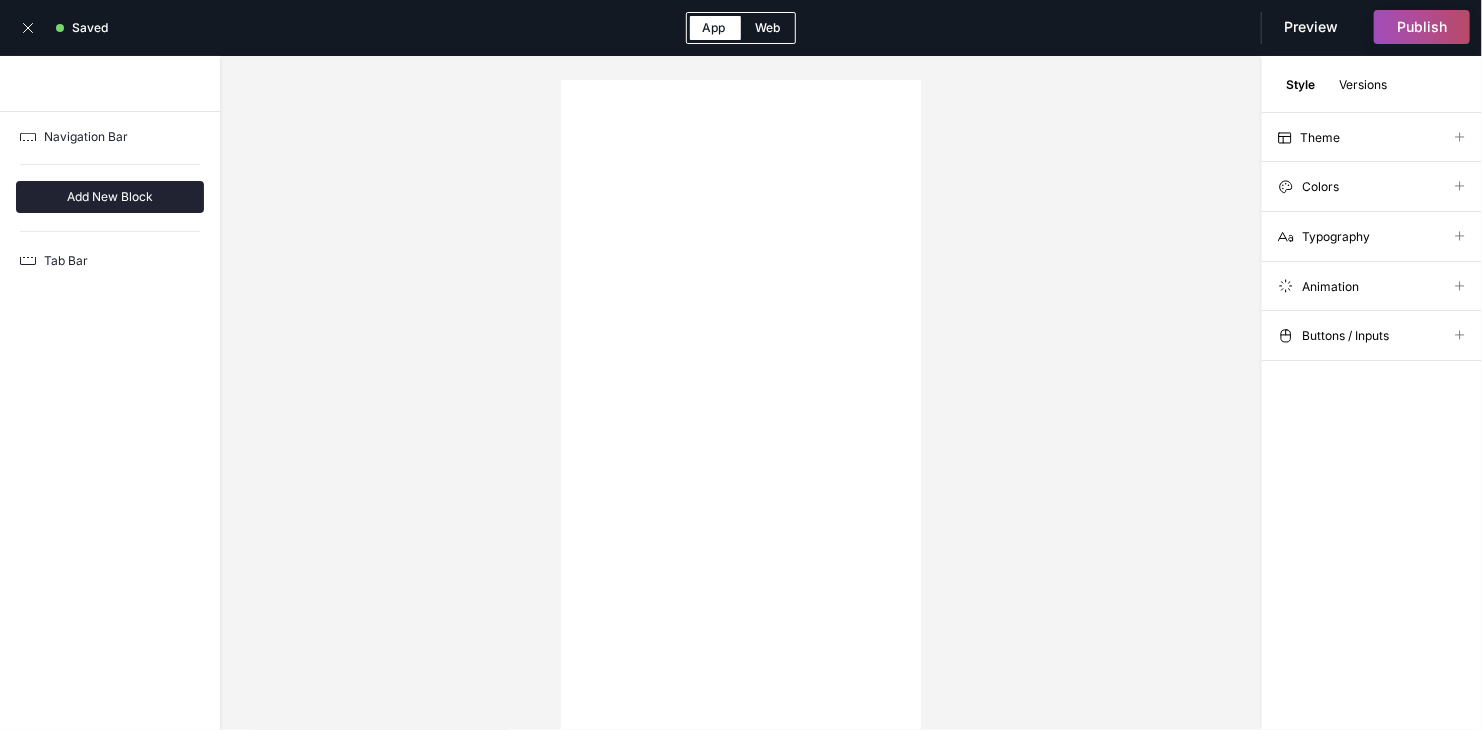 scroll, scrollTop: 0, scrollLeft: 0, axis: both 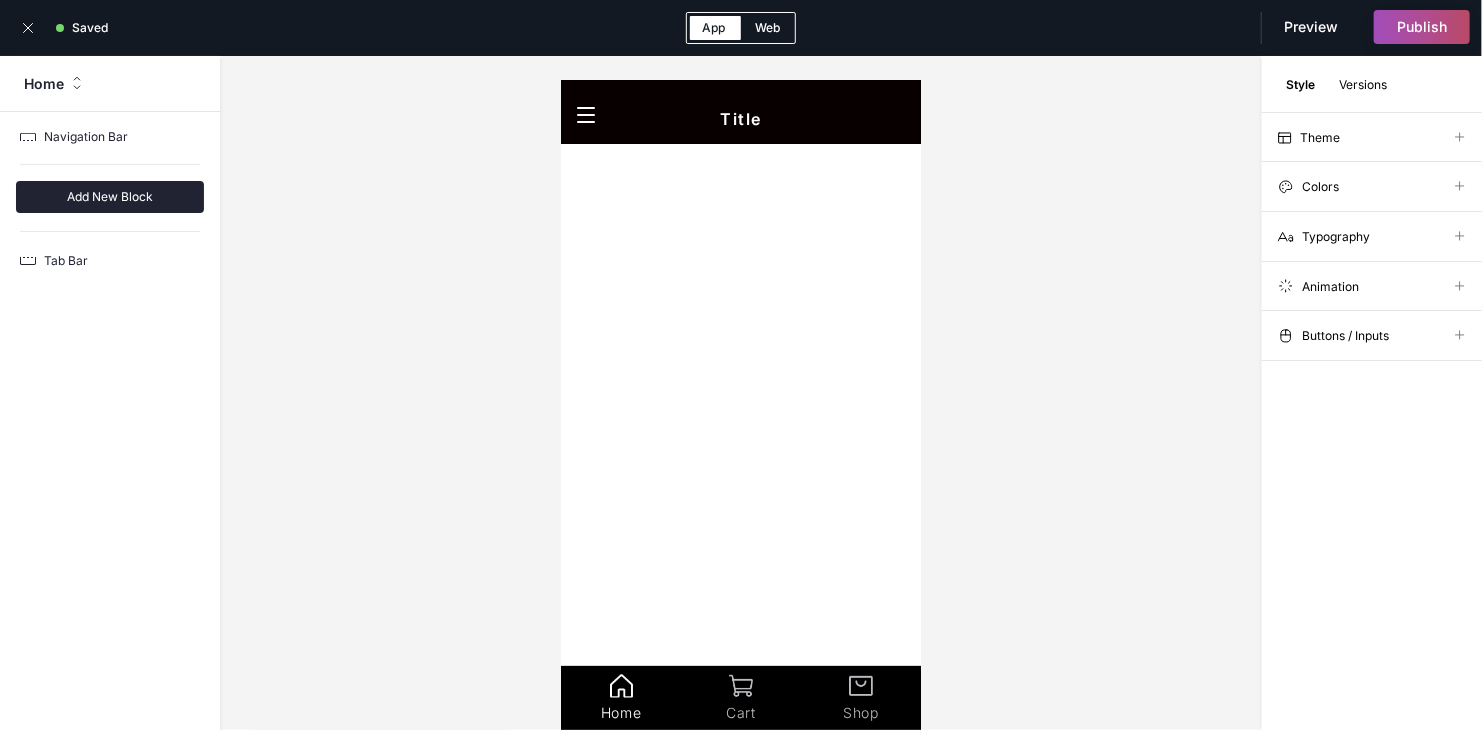 click on "Web" 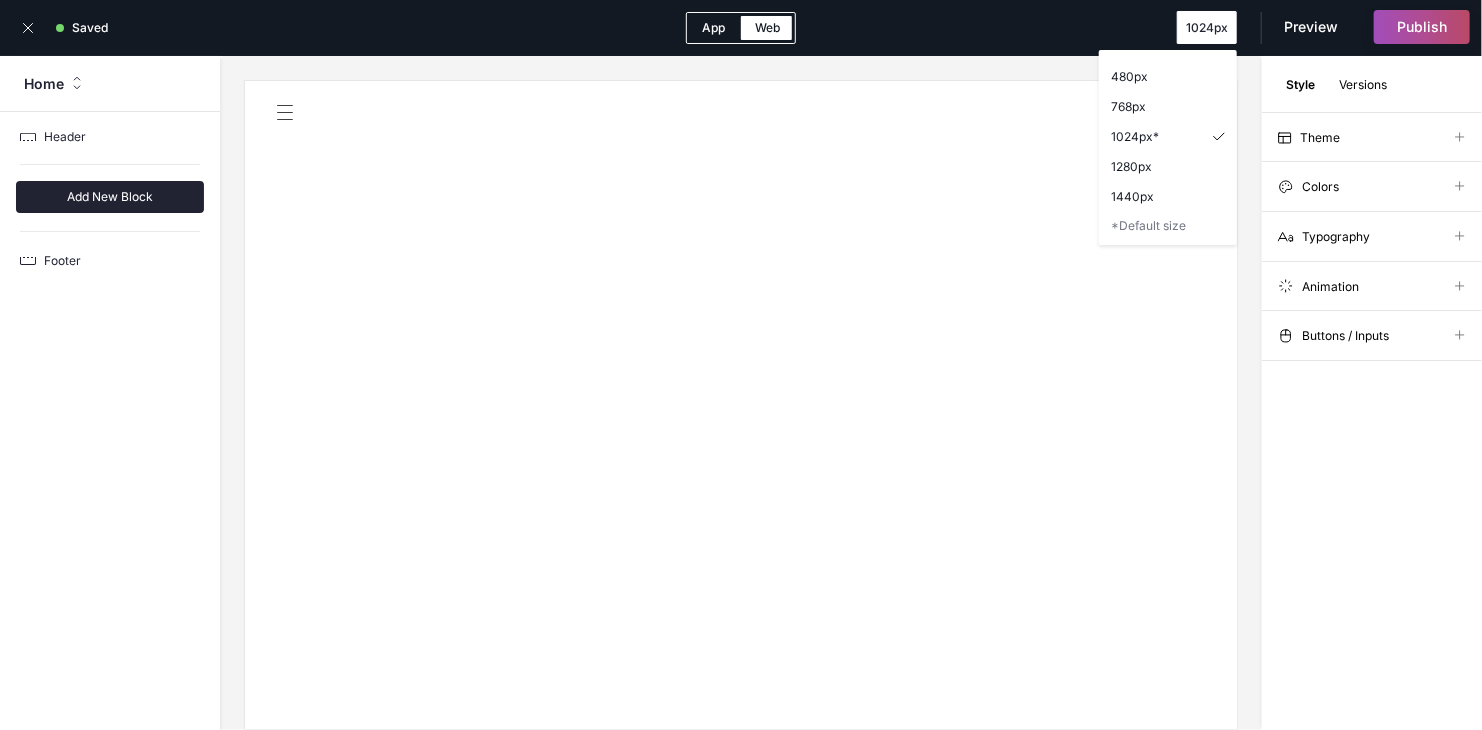 click on "1024px   480px   768px   1024px*   1280px   1440px  *Default size" 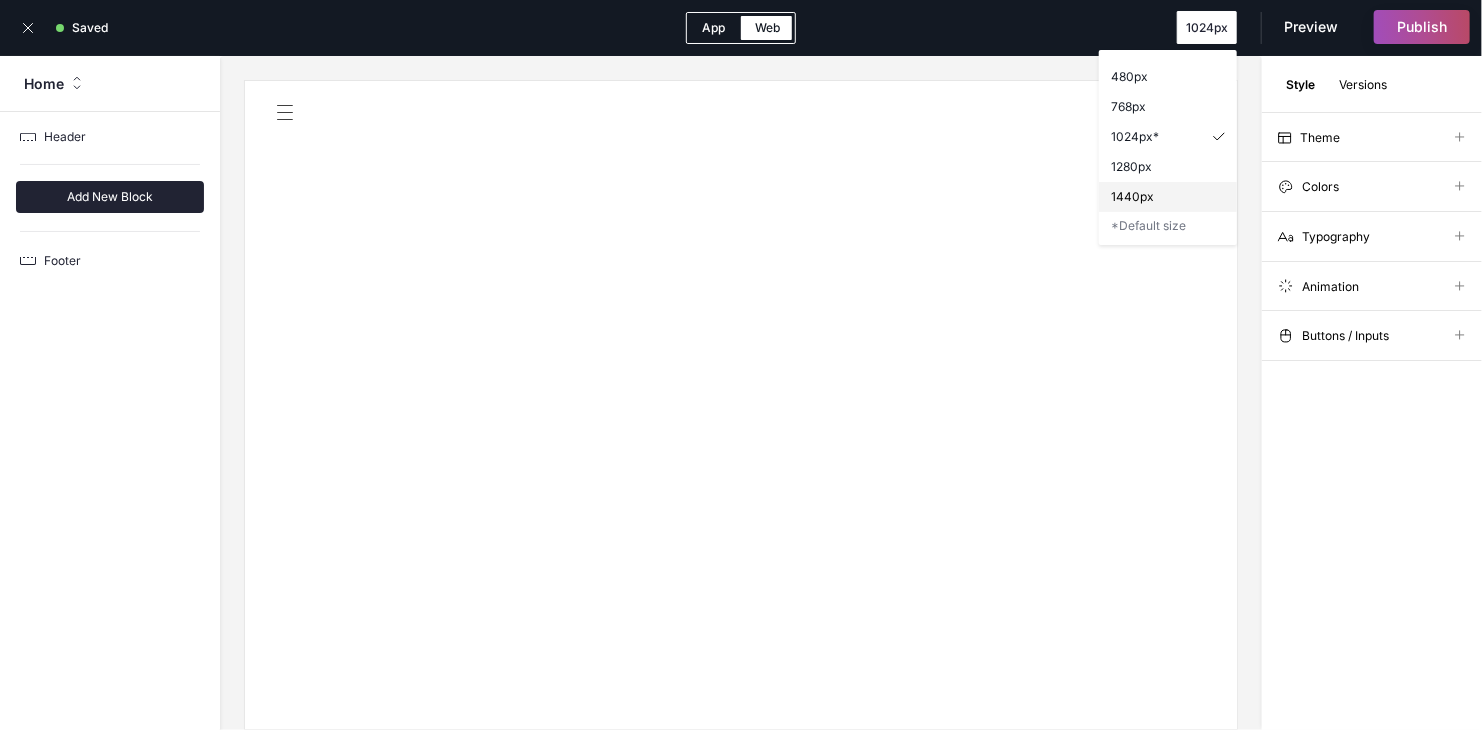 click on "1440px" 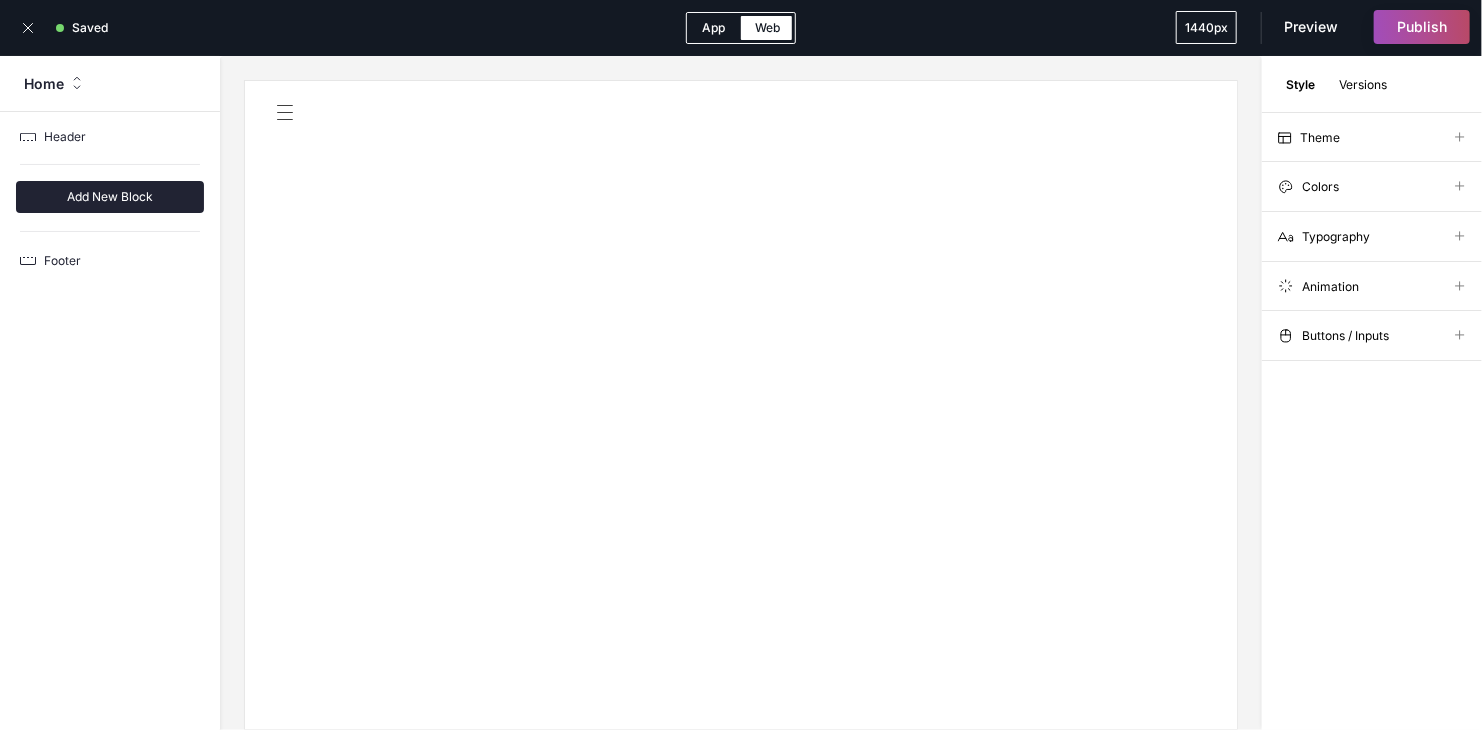 click 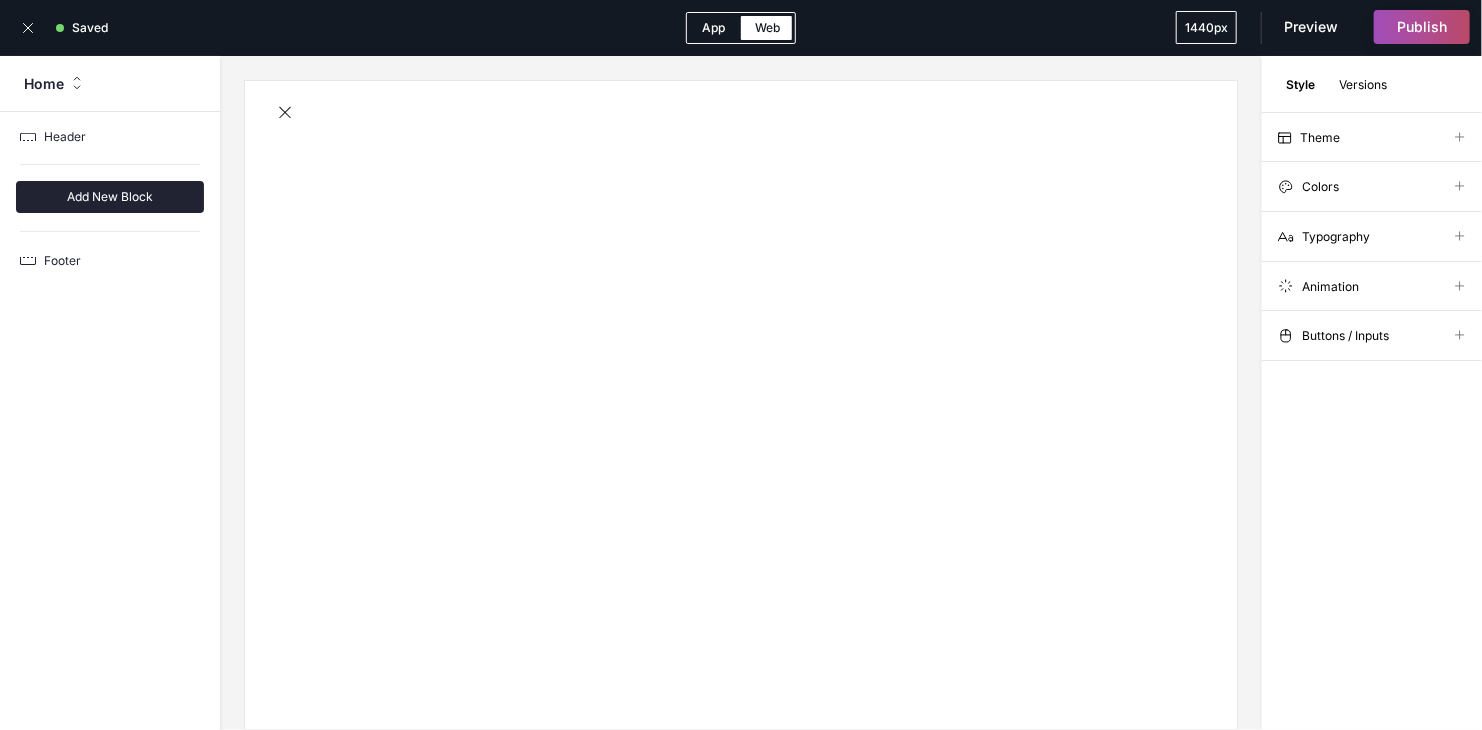 click 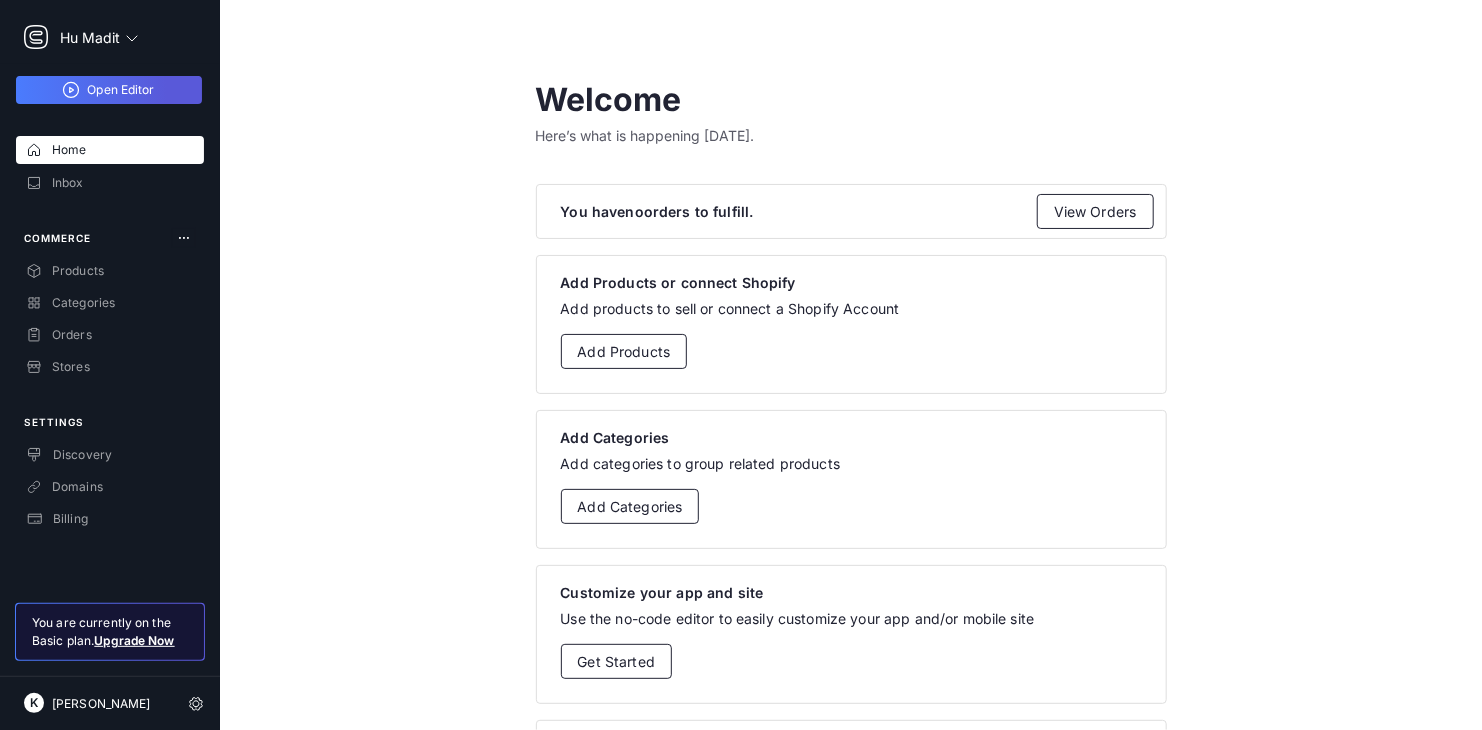 click on "Open Editor" at bounding box center (109, 90) 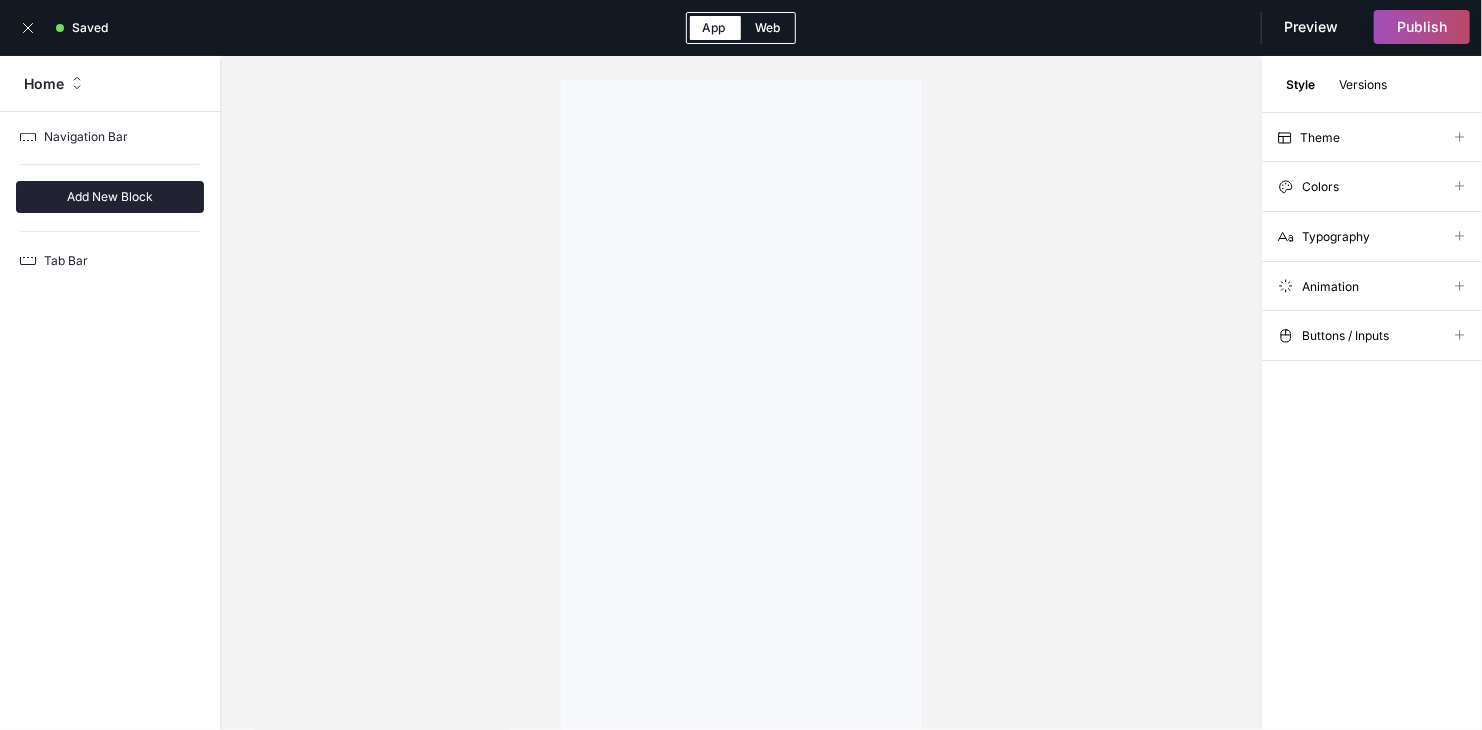 scroll, scrollTop: 0, scrollLeft: 0, axis: both 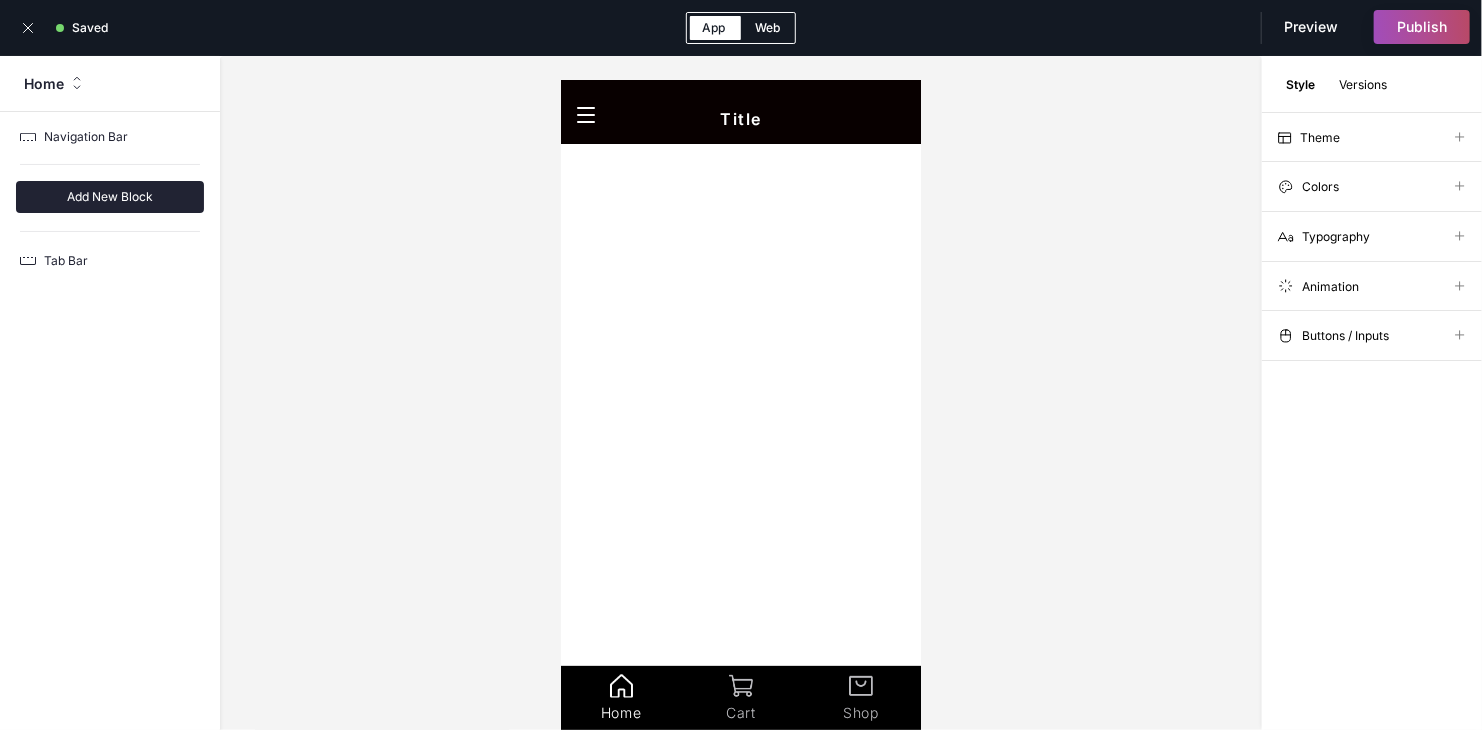 click on "Web" 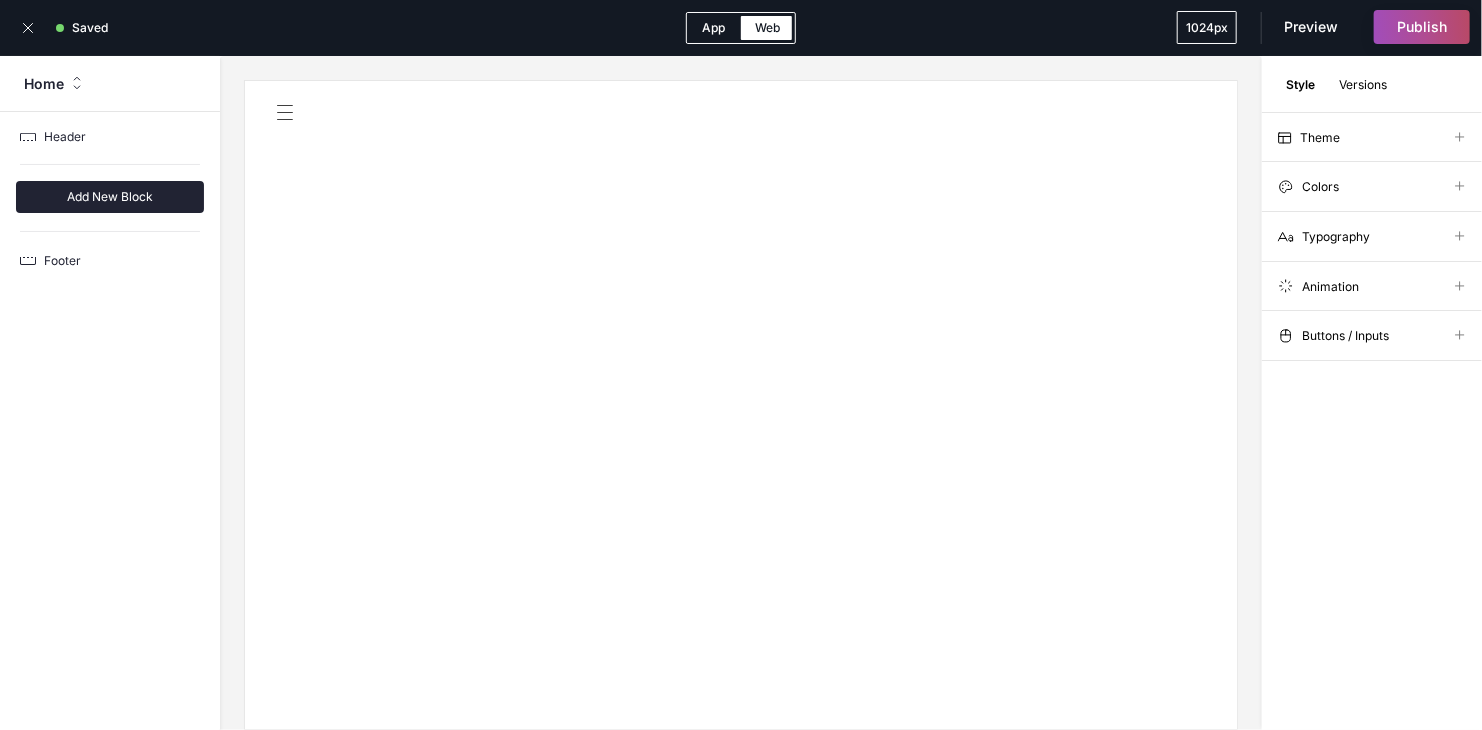 click 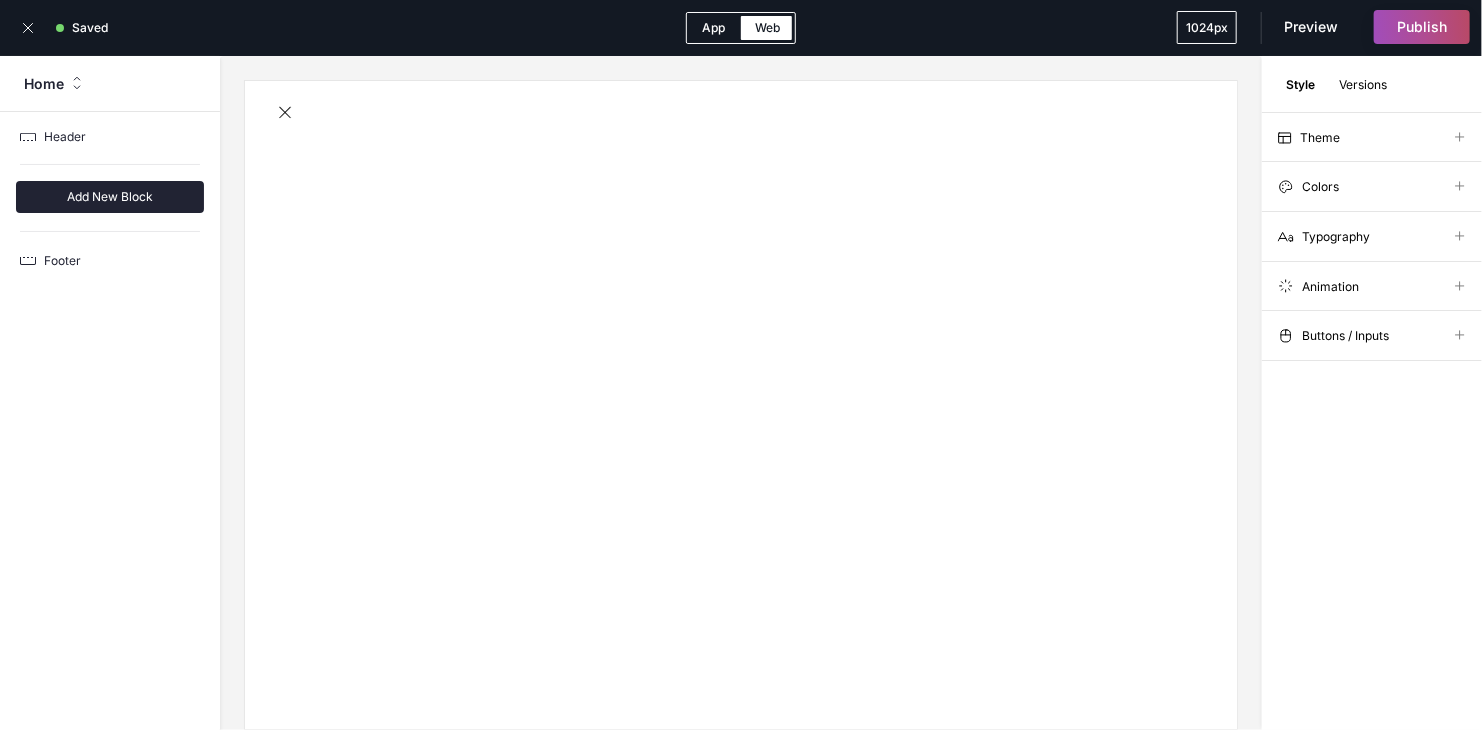 click 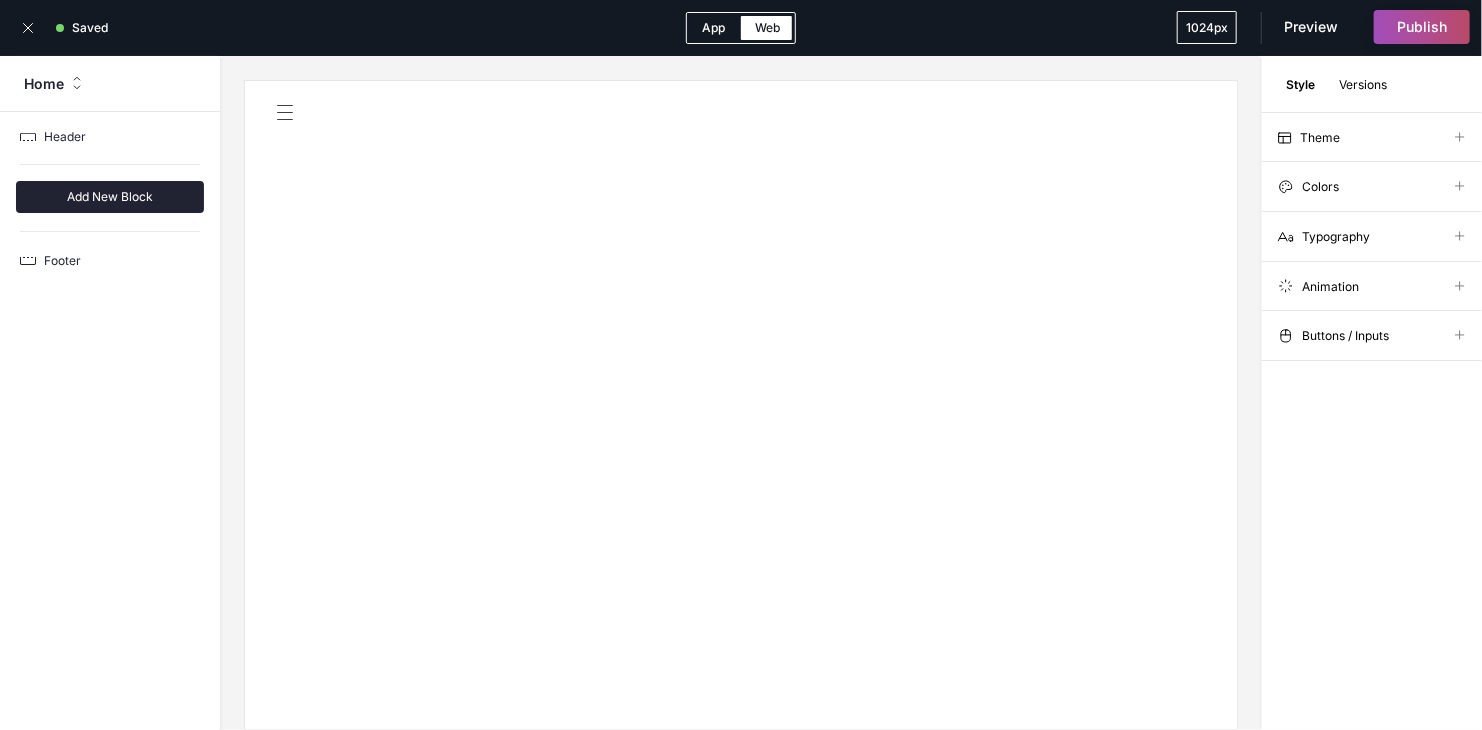 click 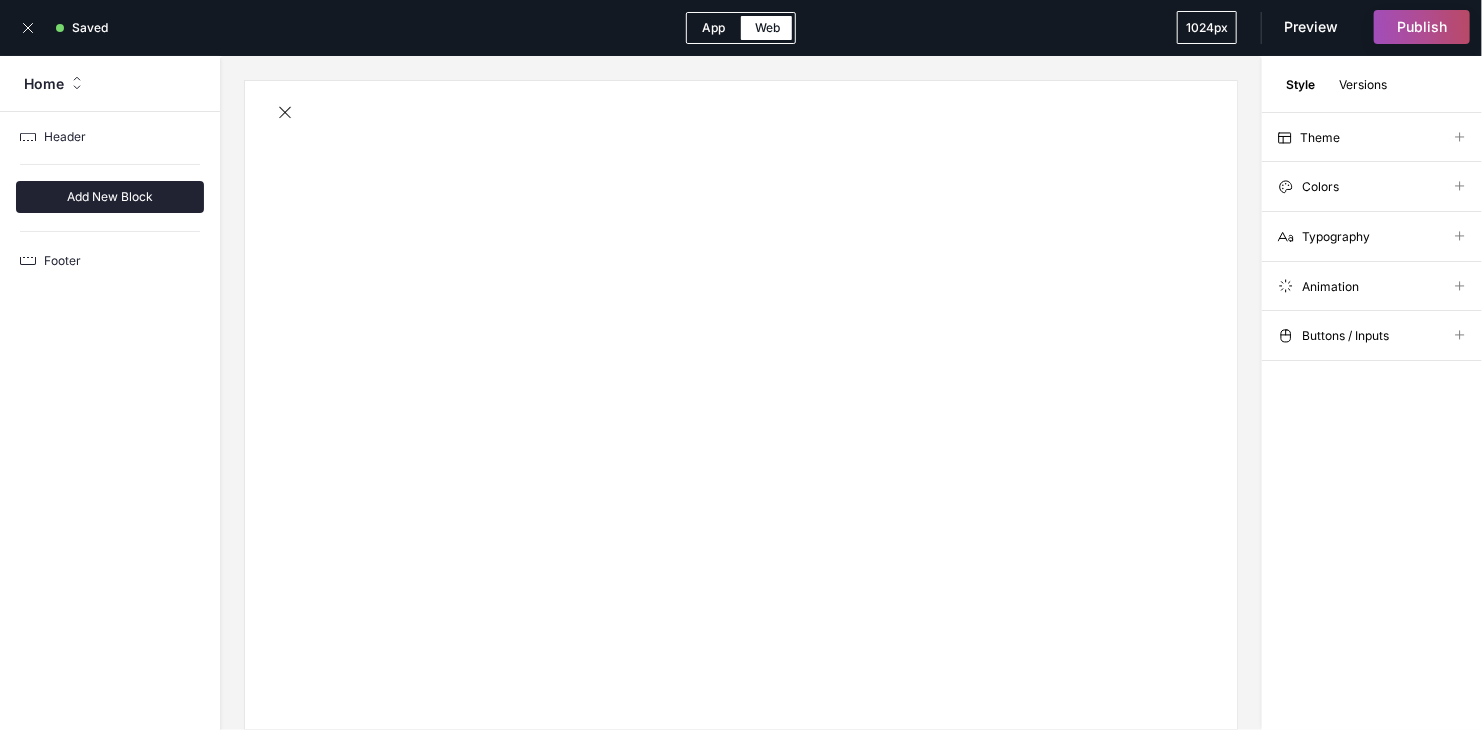 click 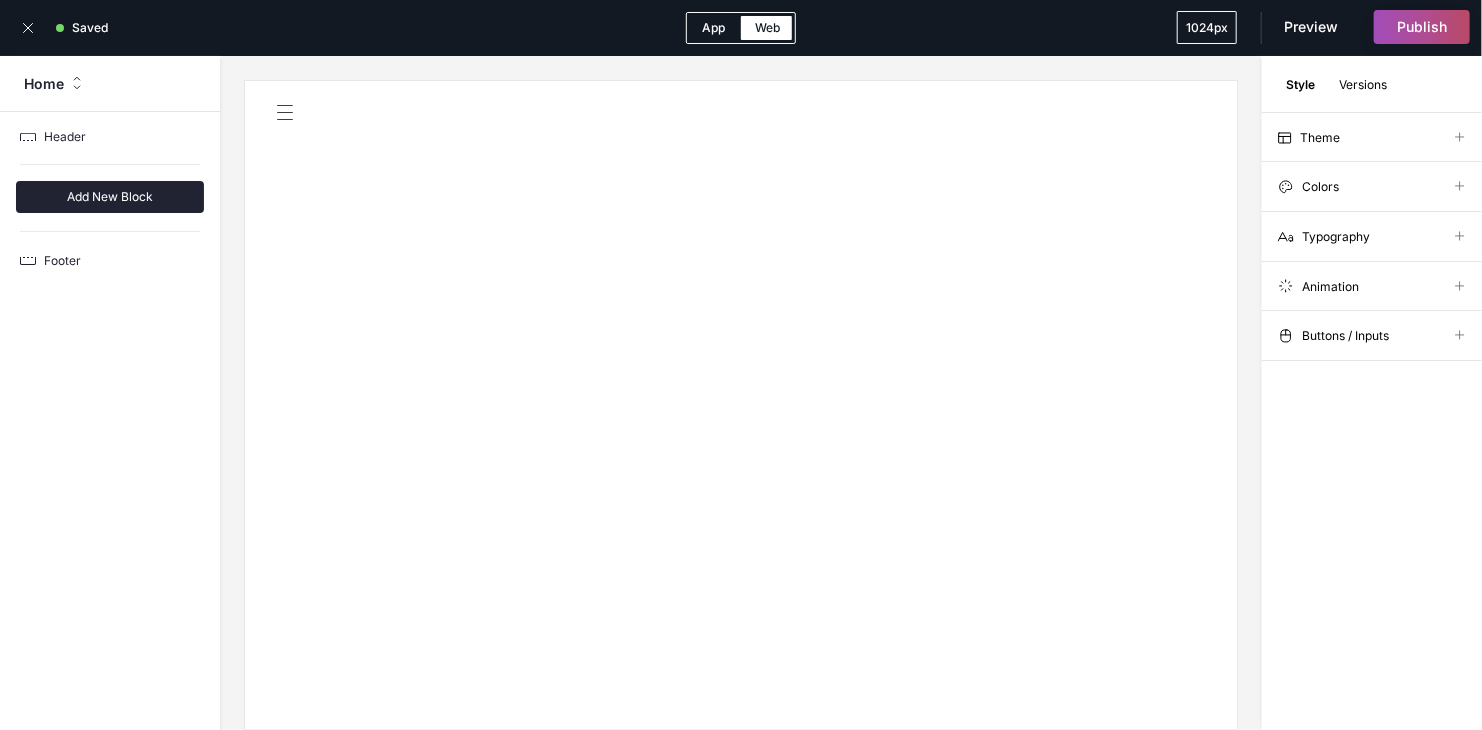 click 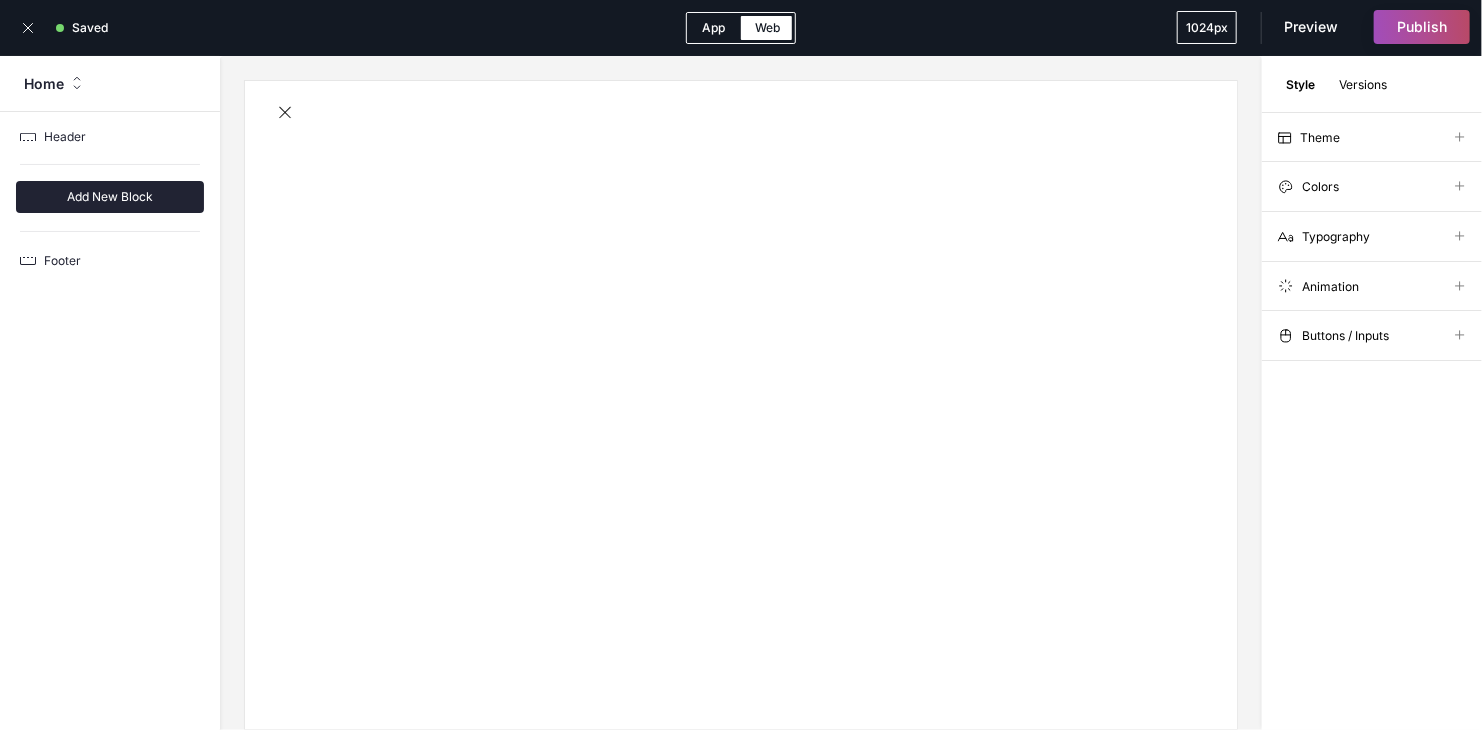 click on "Home" at bounding box center (32, 84) 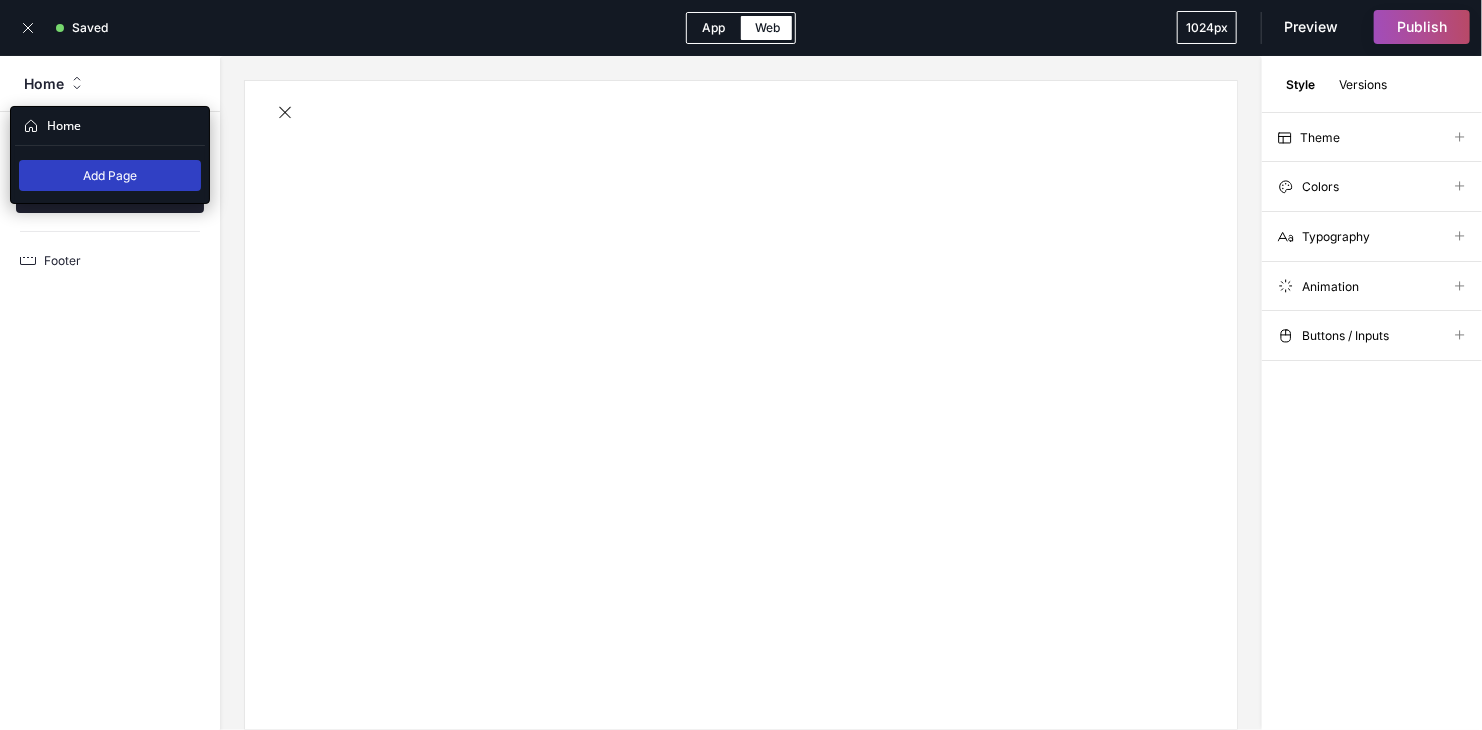 click on "Home" at bounding box center [32, 84] 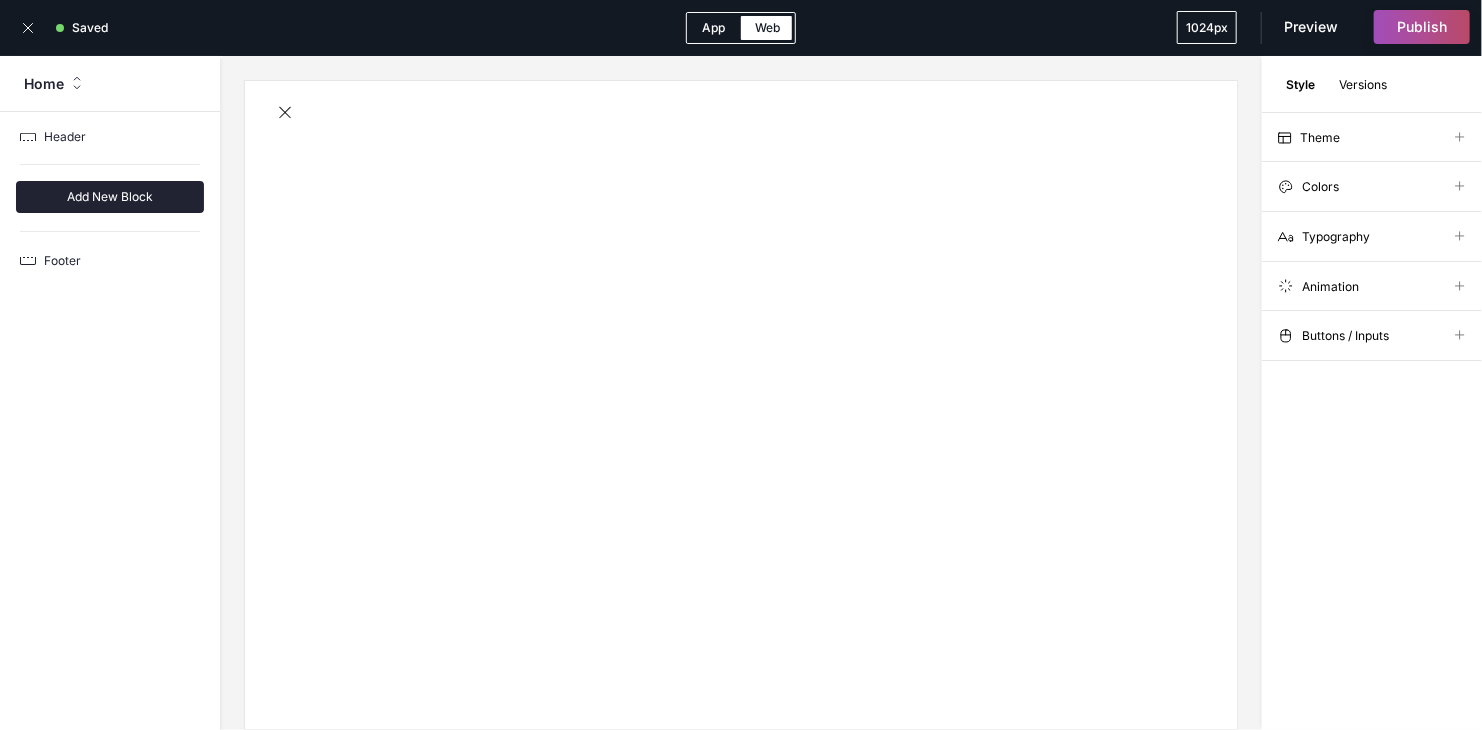 click on "Theme" at bounding box center (1372, 137) 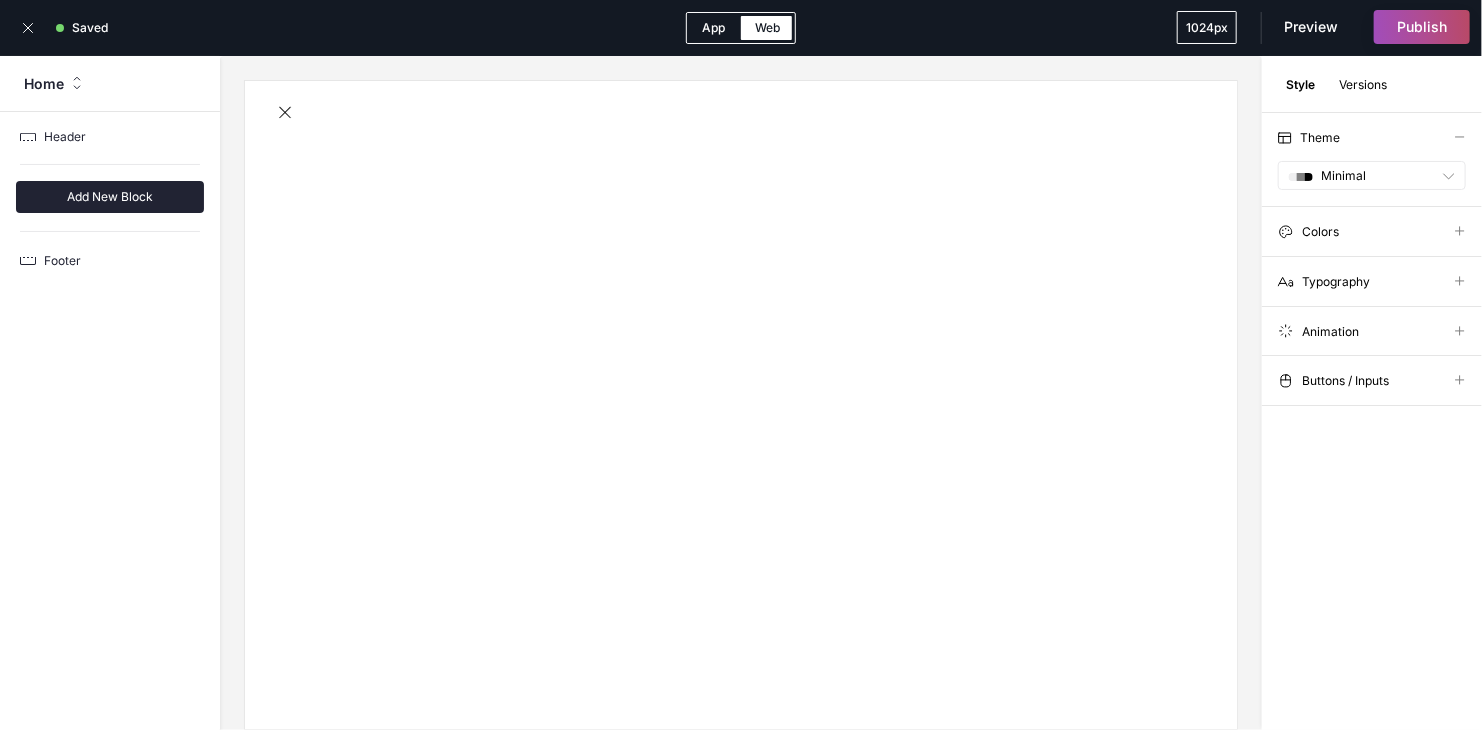 click on "Colors" at bounding box center [1320, 231] 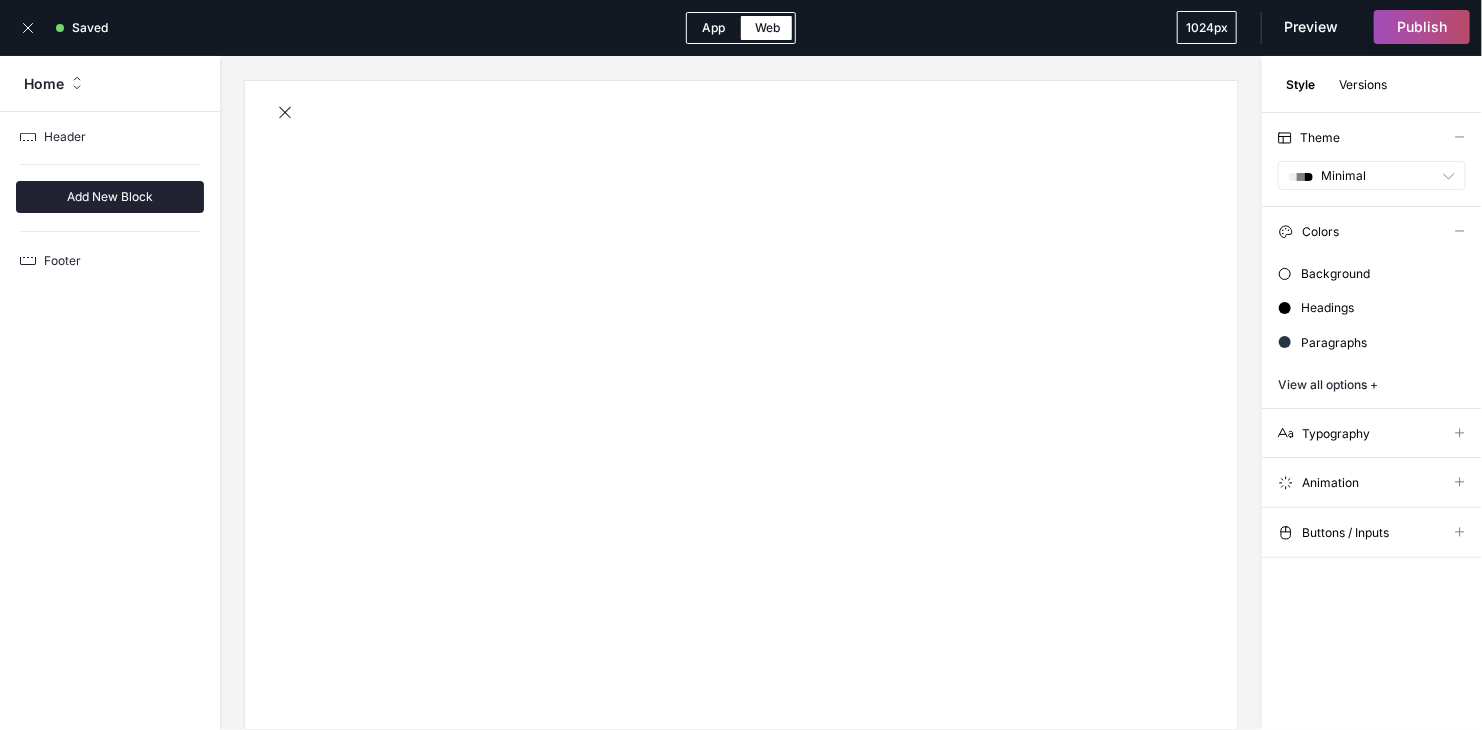 click on "Colors Background Headings Paragraphs  View all options +" at bounding box center (1372, 307) 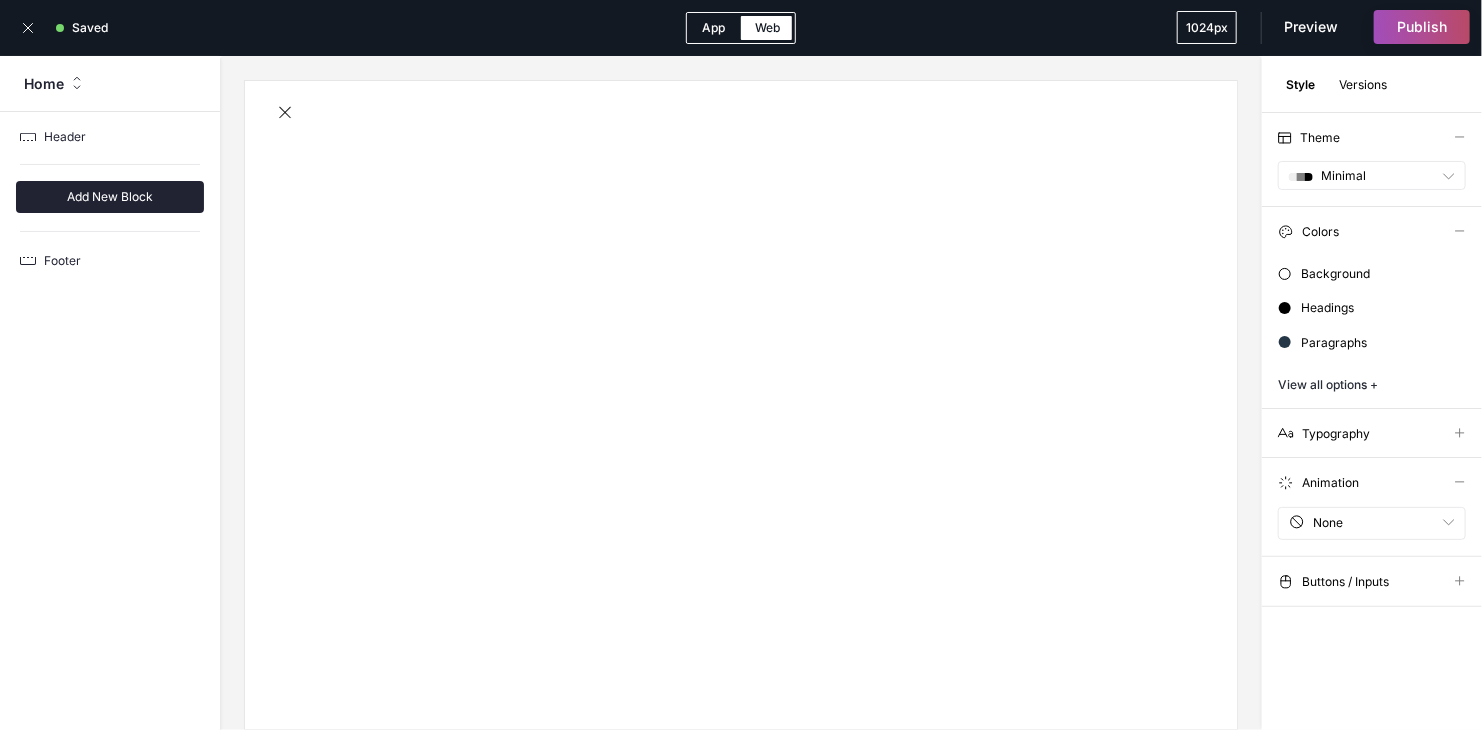 click 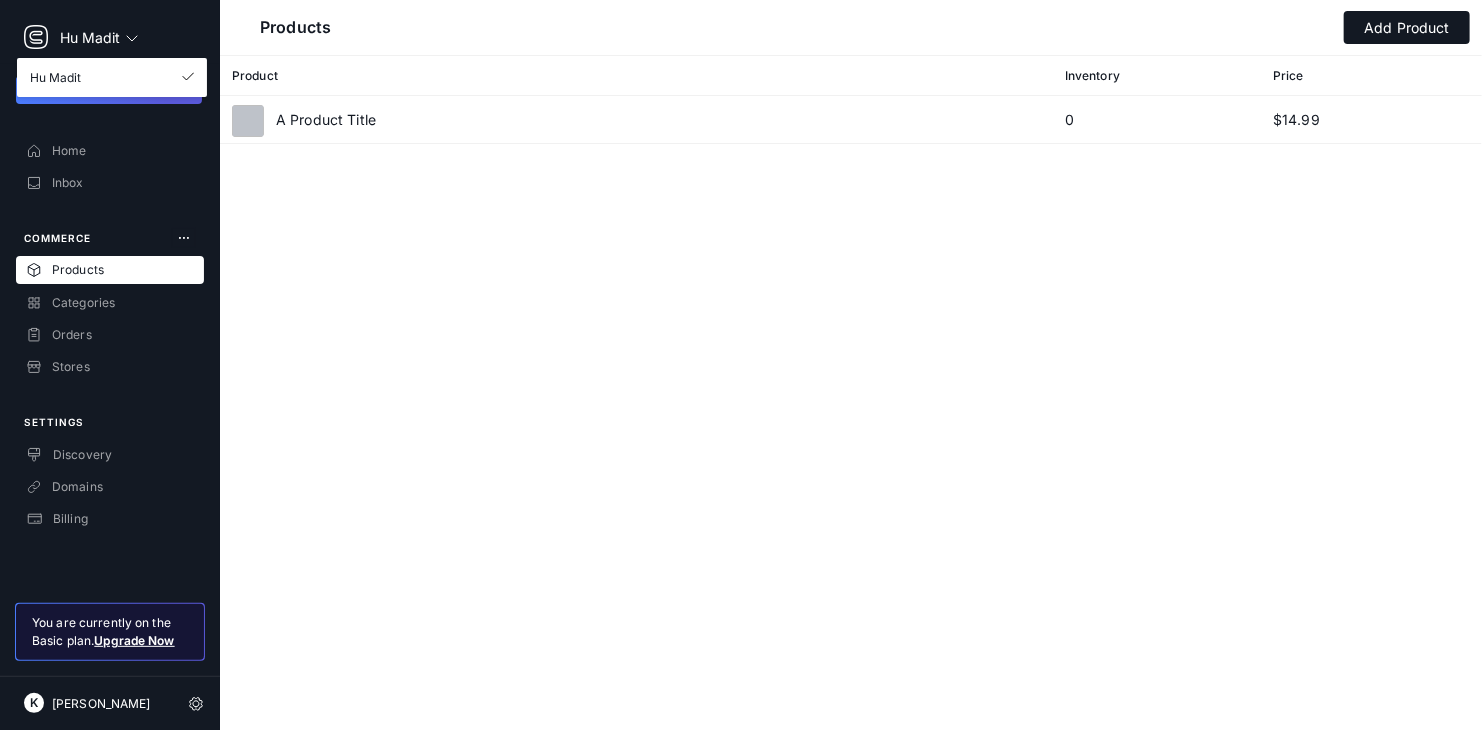 click on "Hu Madit" at bounding box center [90, 38] 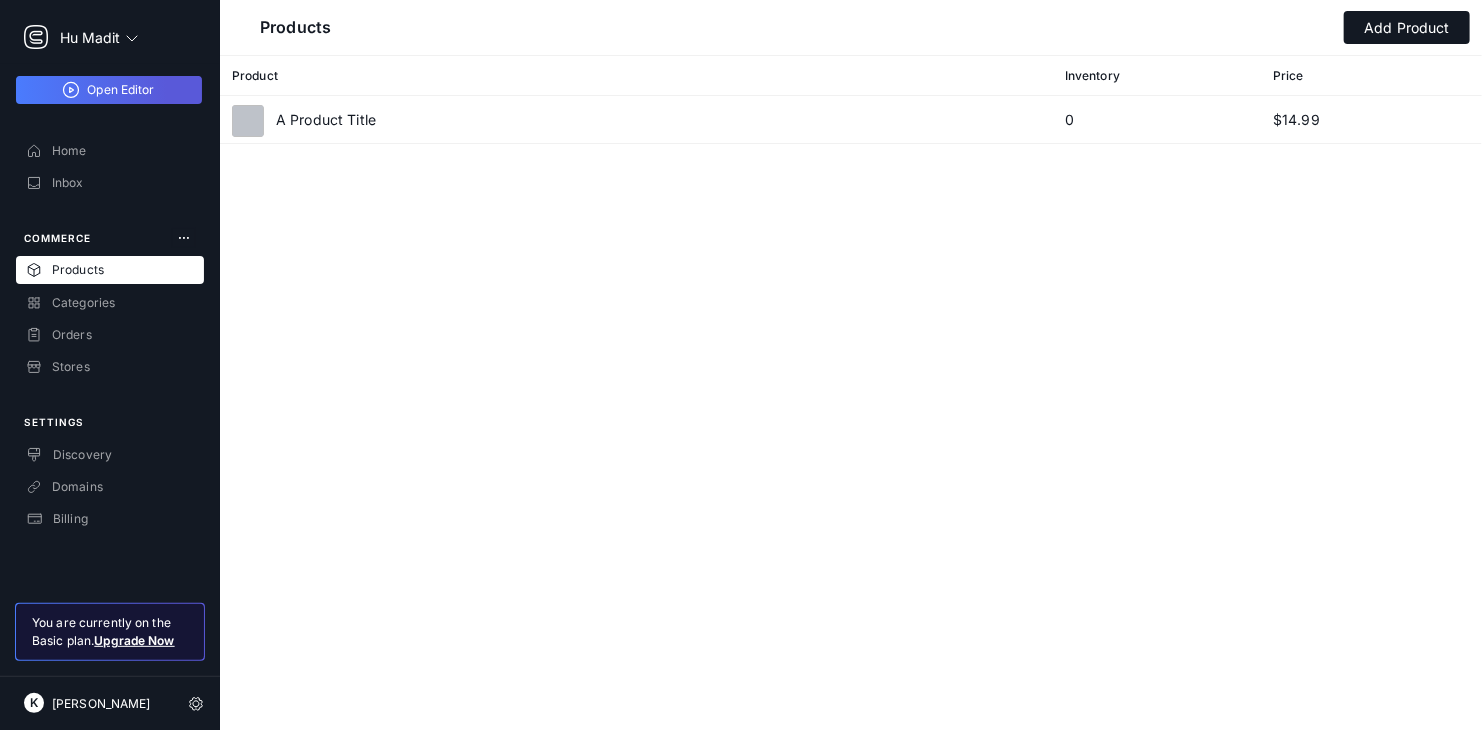 click on "Open Editor" at bounding box center [120, 89] 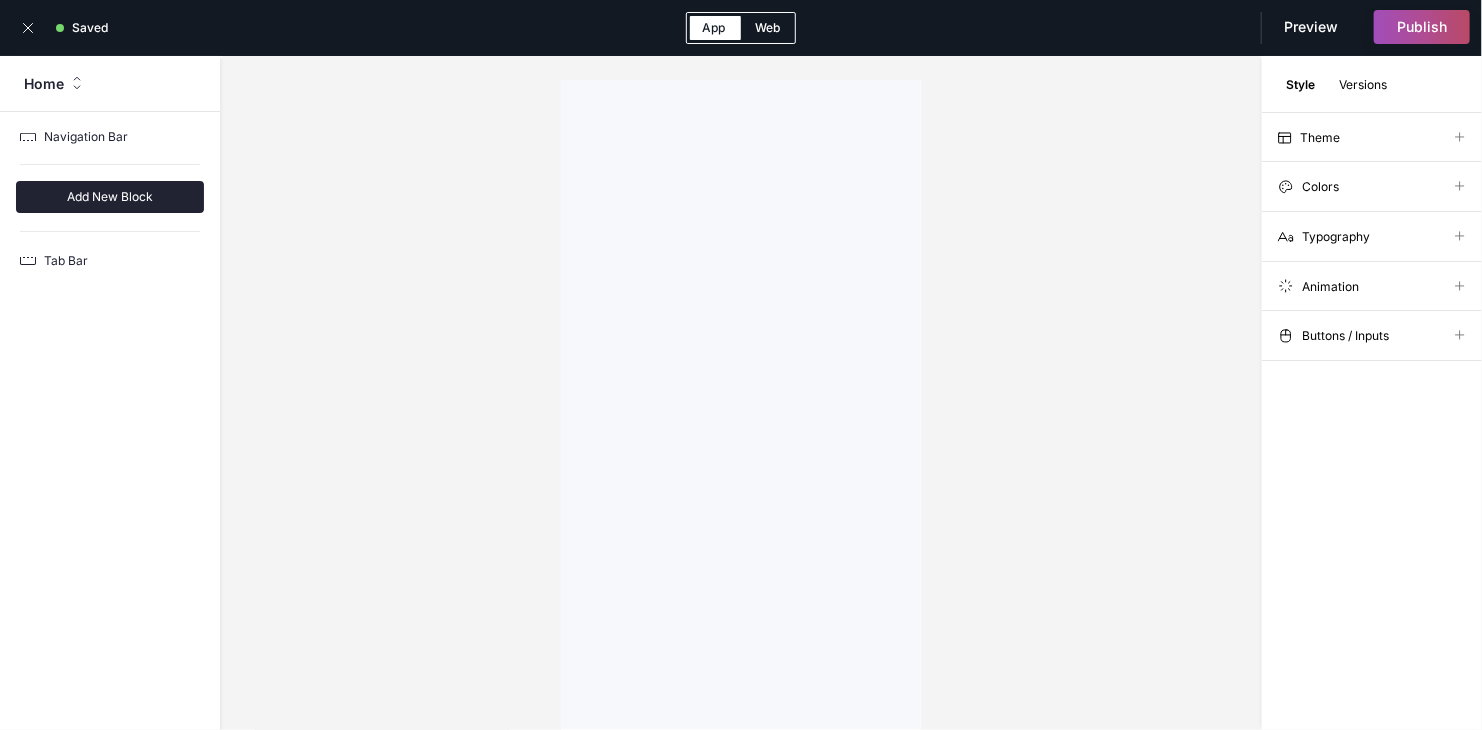 scroll, scrollTop: 0, scrollLeft: 0, axis: both 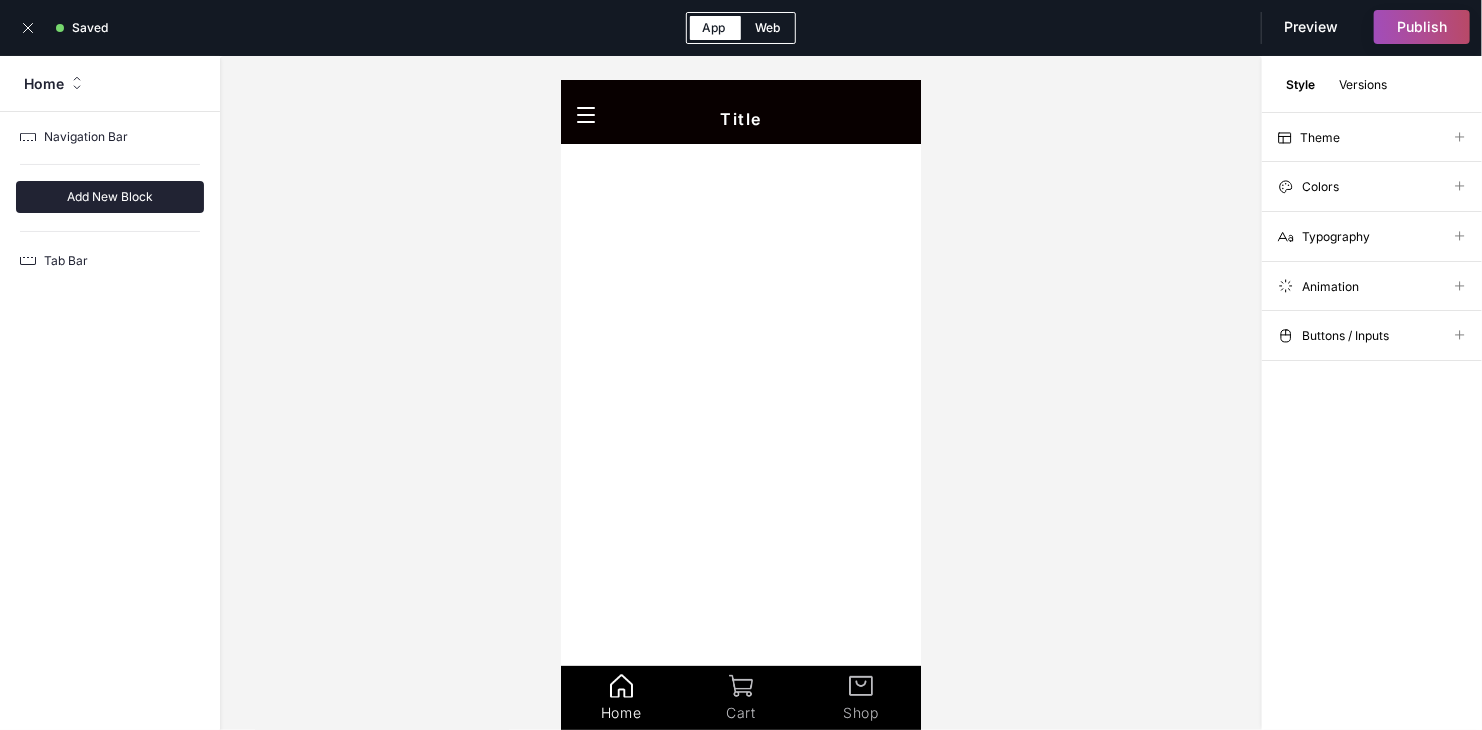 click on "Versions" at bounding box center (1363, 85) 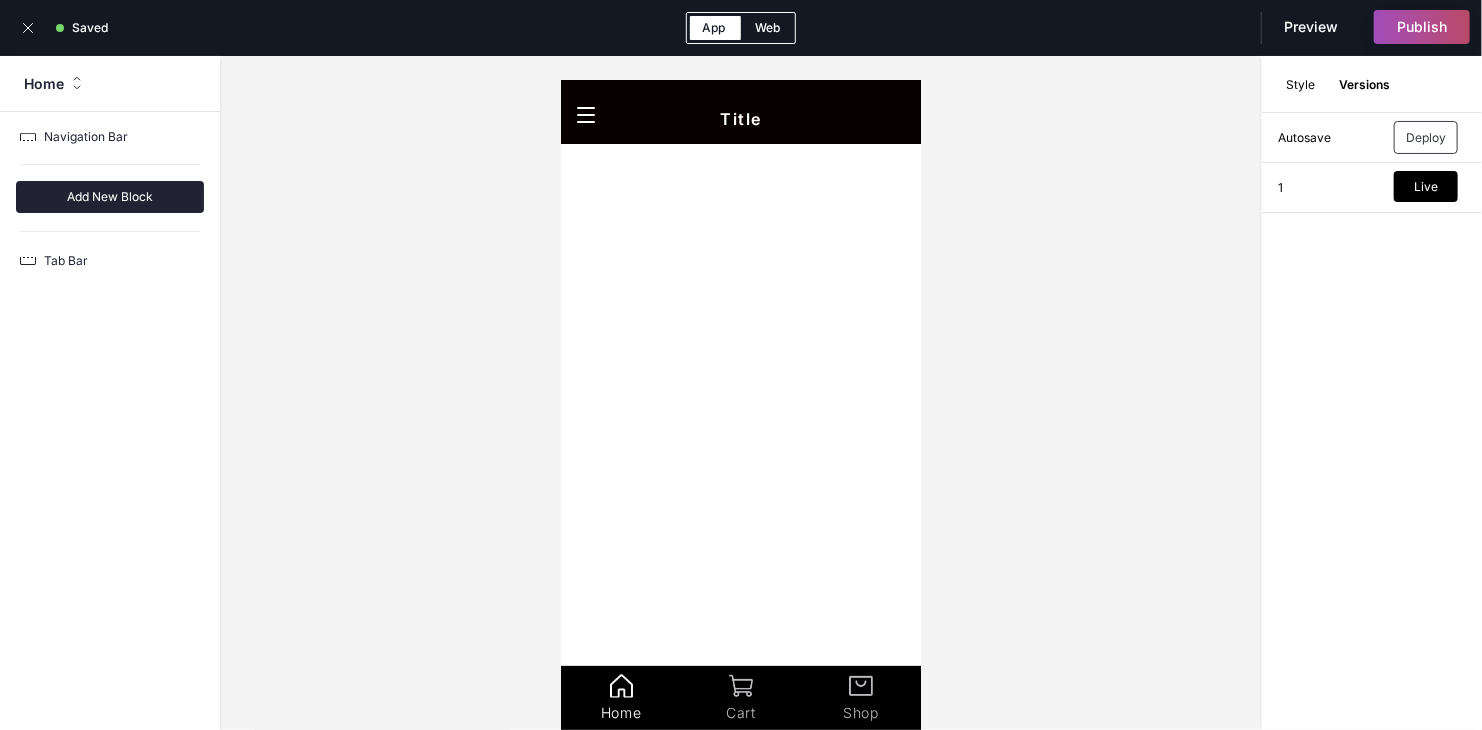 click on "Style Versions" at bounding box center (1372, 84) 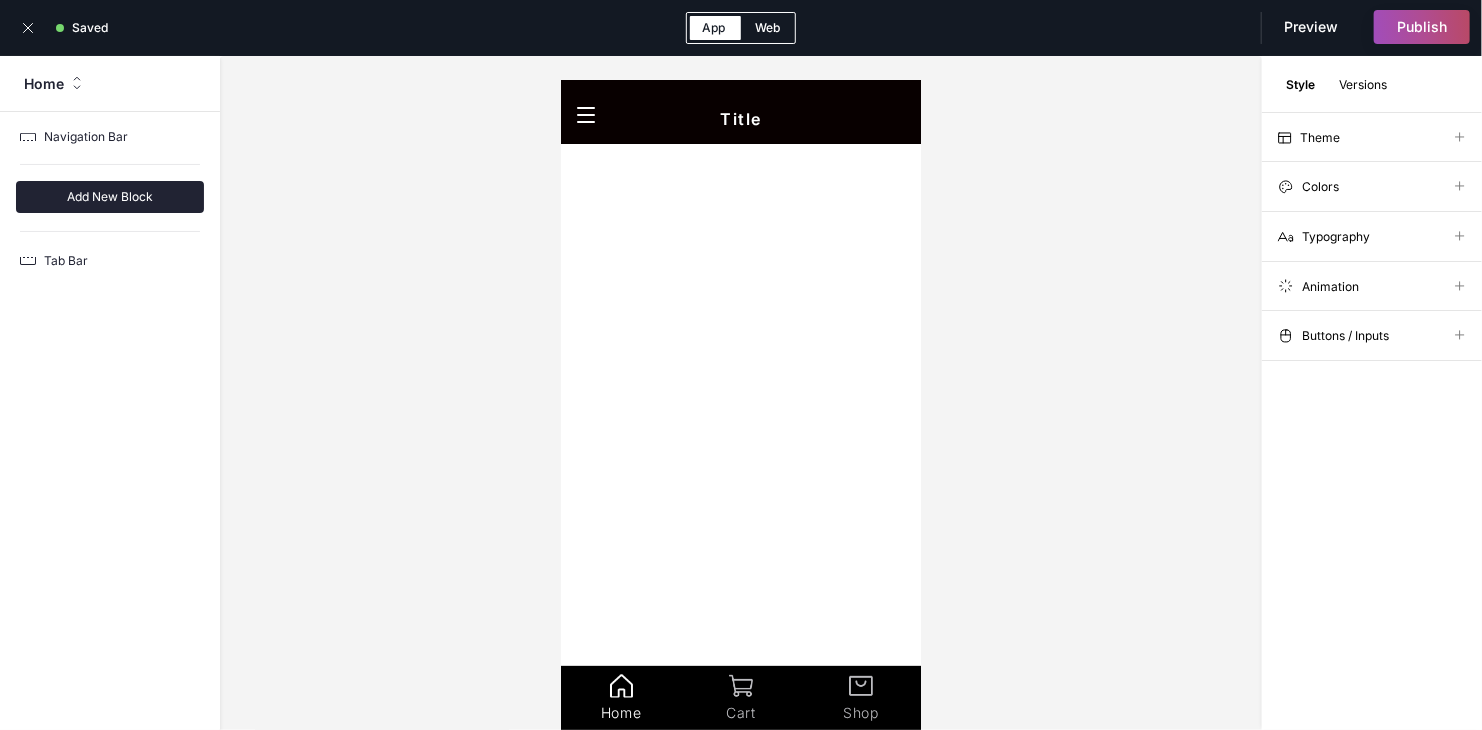 drag, startPoint x: 740, startPoint y: 314, endPoint x: 877, endPoint y: 437, distance: 184.11409 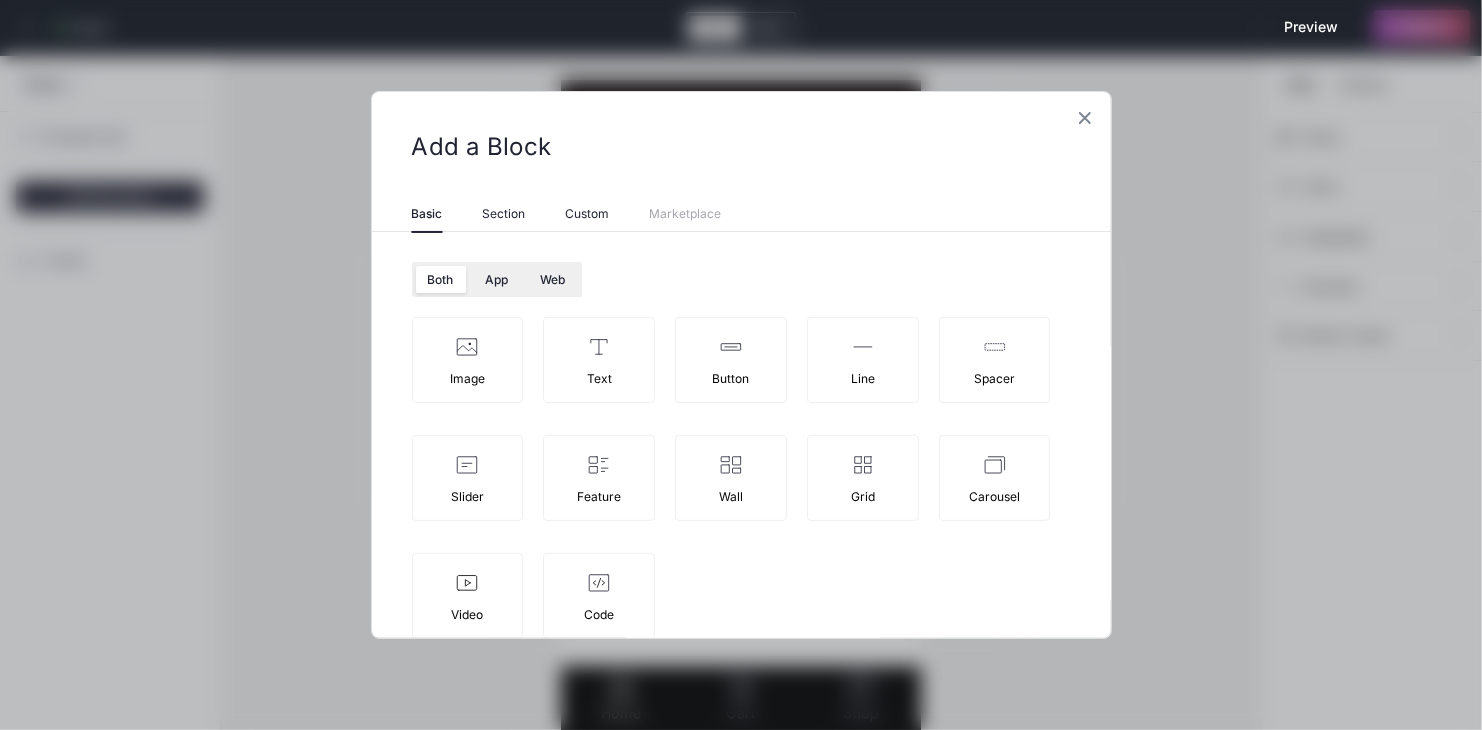 scroll, scrollTop: 48, scrollLeft: 0, axis: vertical 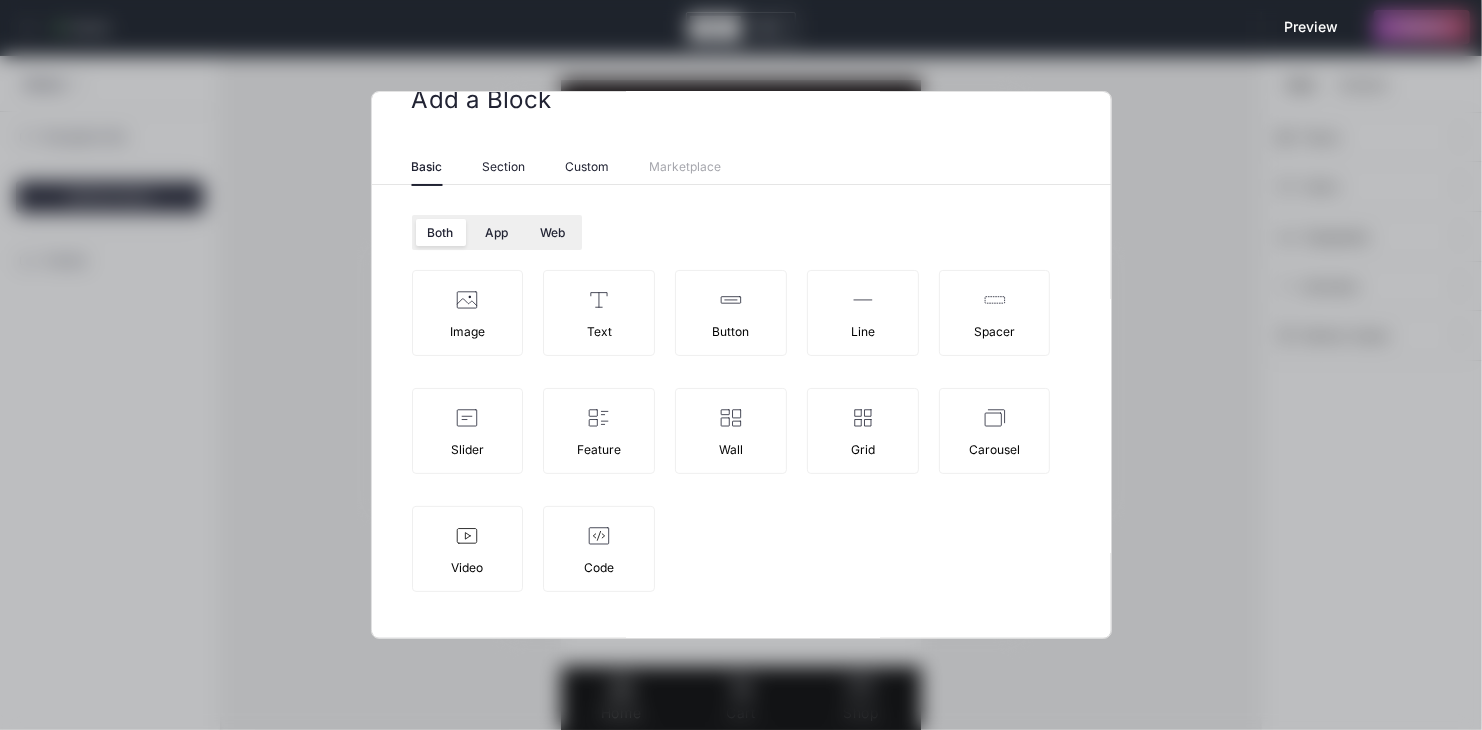 click 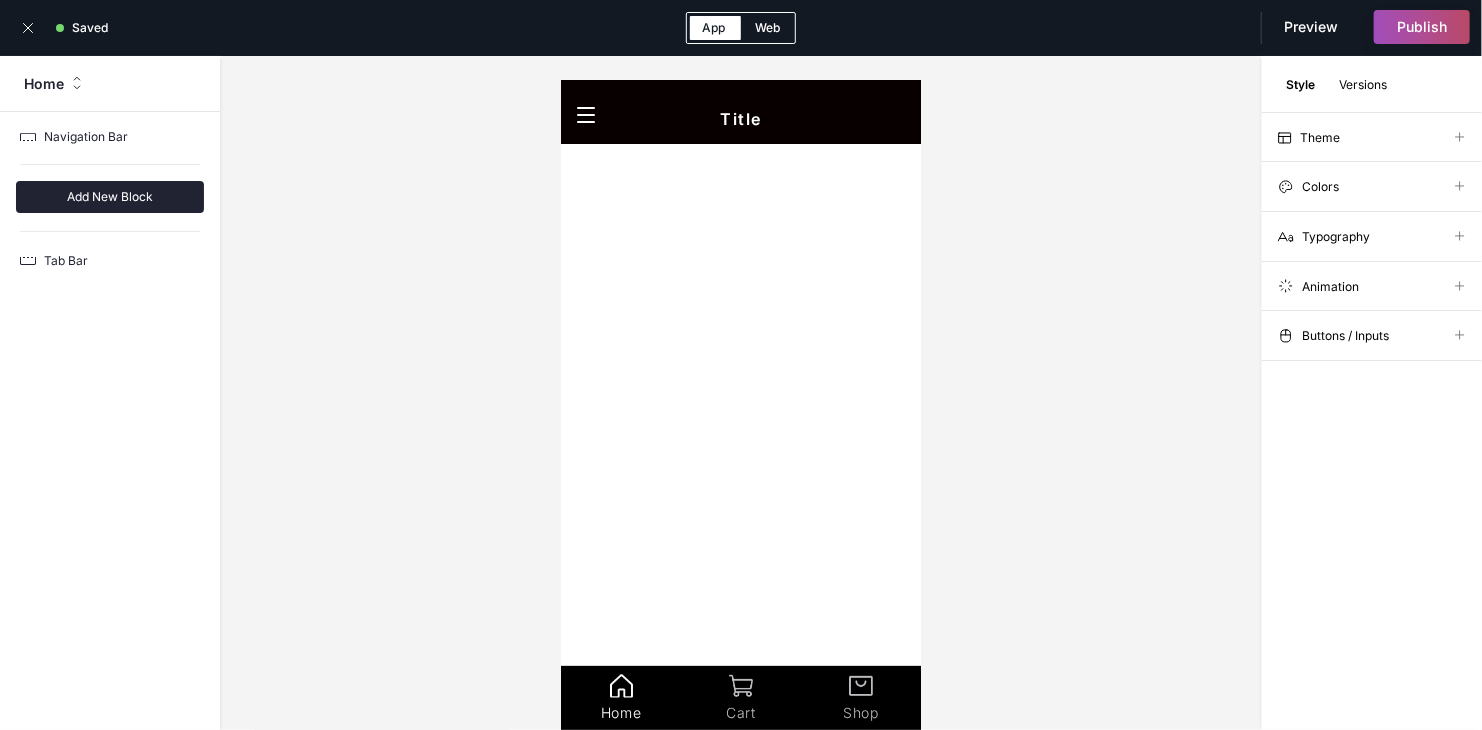 click on "Add New Block" at bounding box center [110, 197] 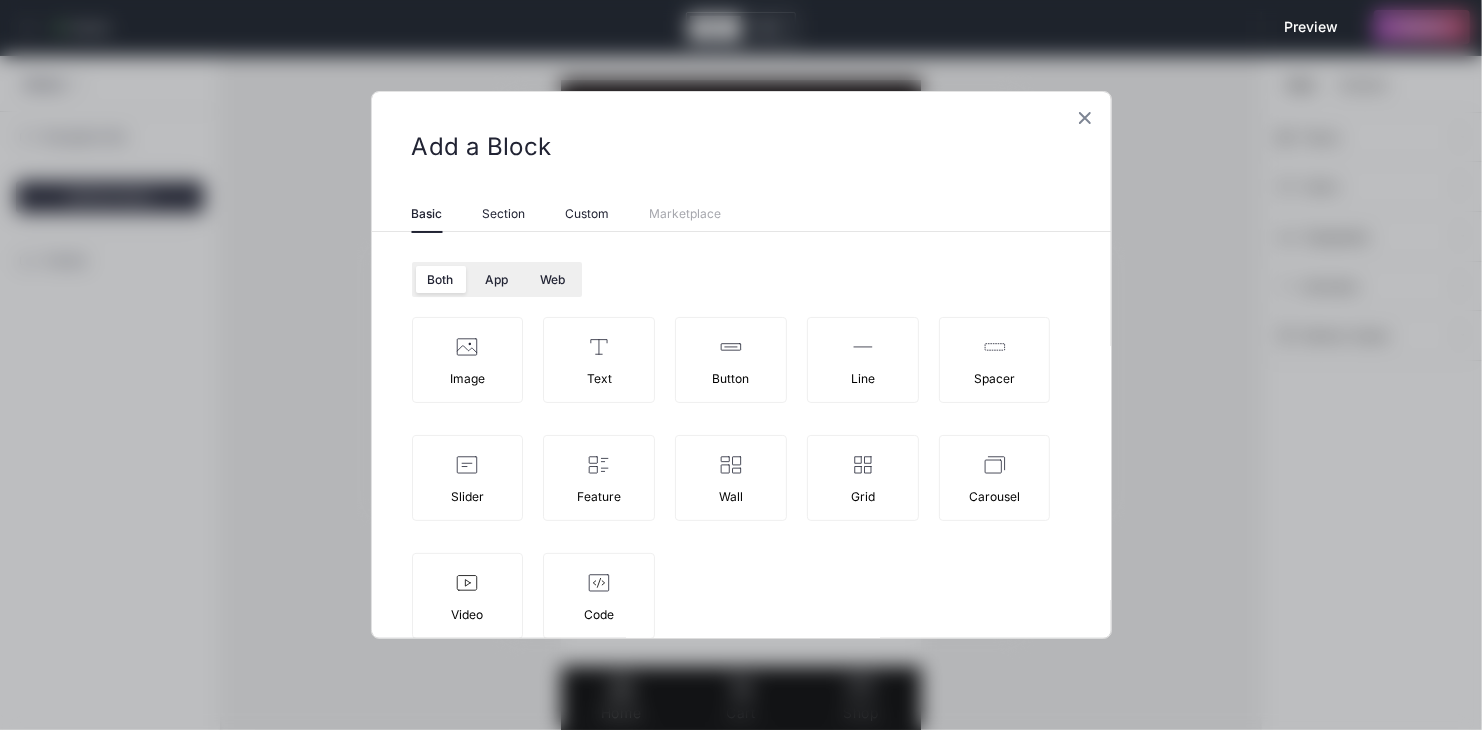click on "Section" at bounding box center (504, 213) 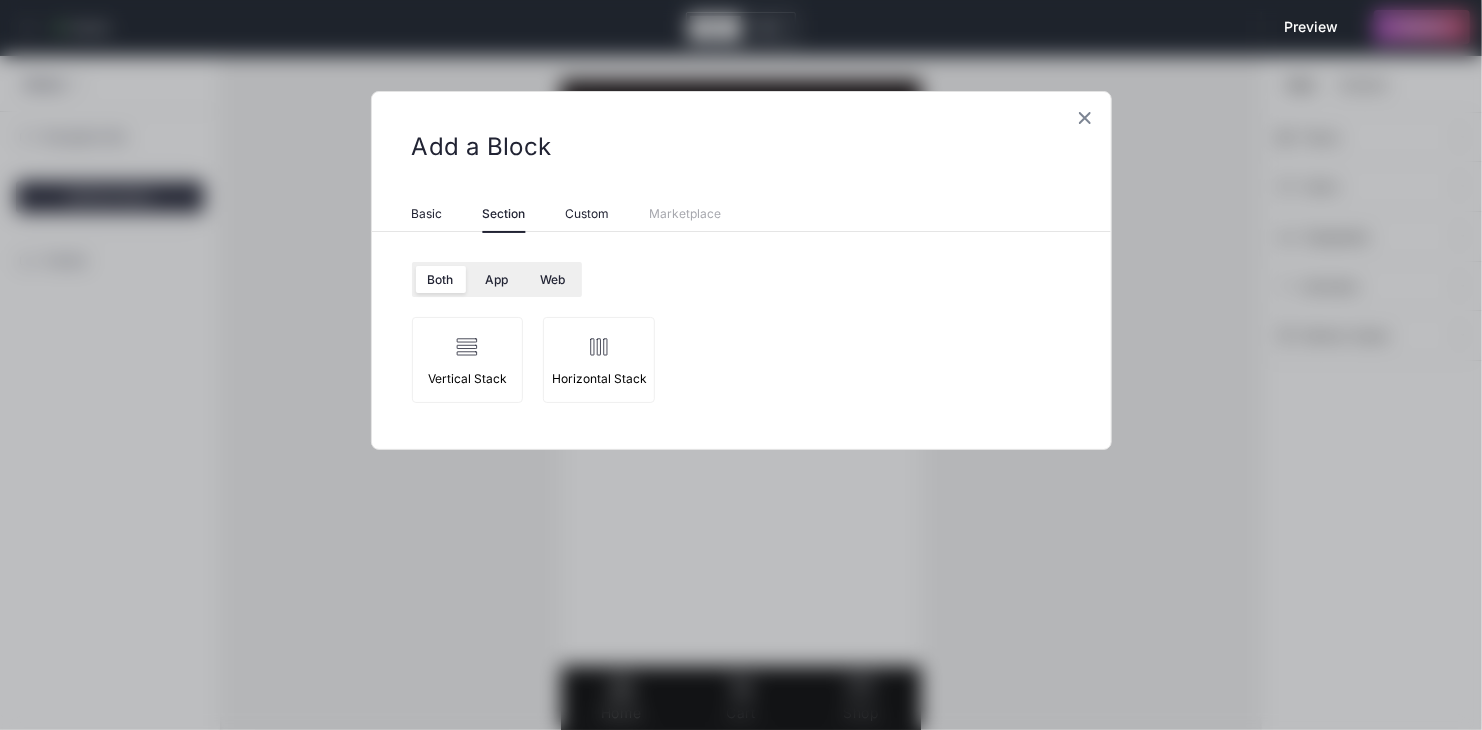 click on "Custom" at bounding box center (588, 213) 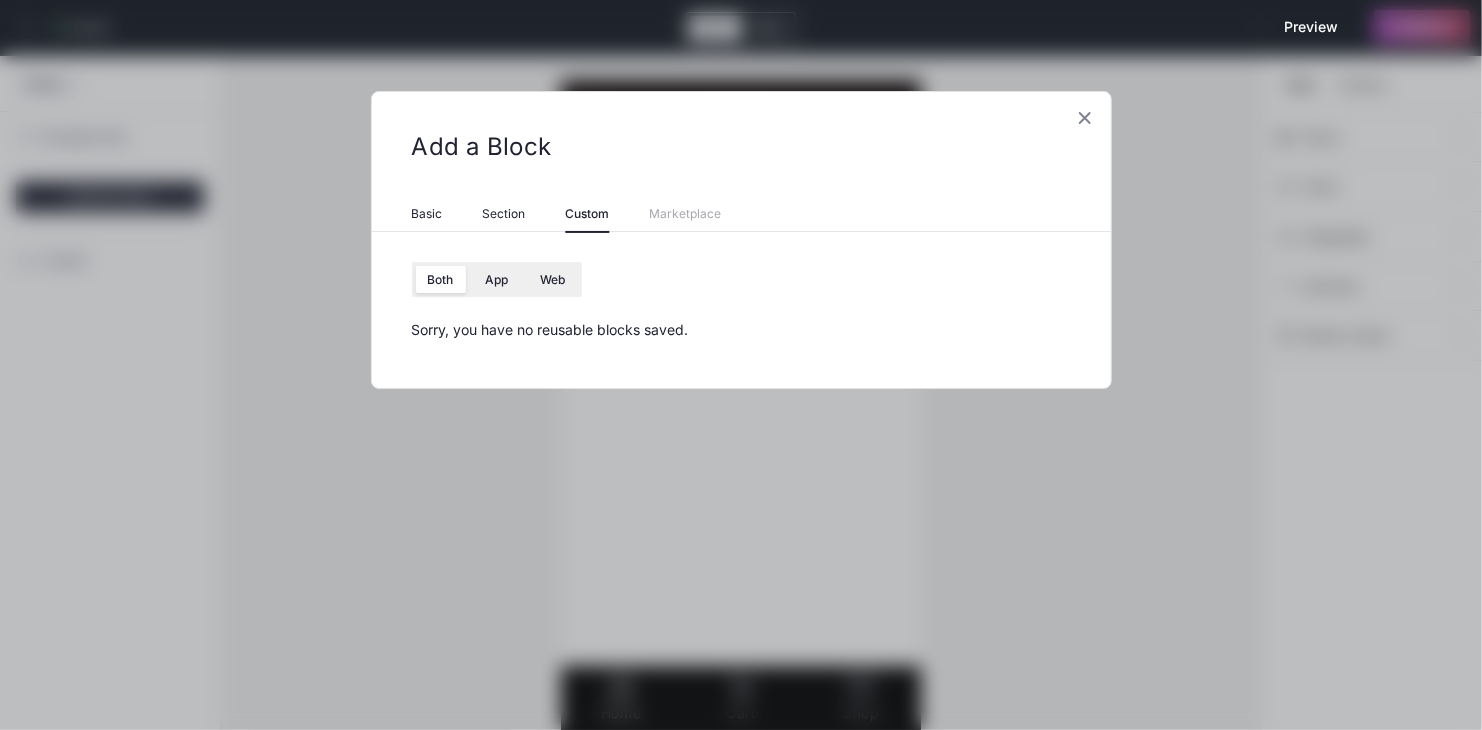 click on "Basic Section Custom Marketplace" at bounding box center (741, 216) 